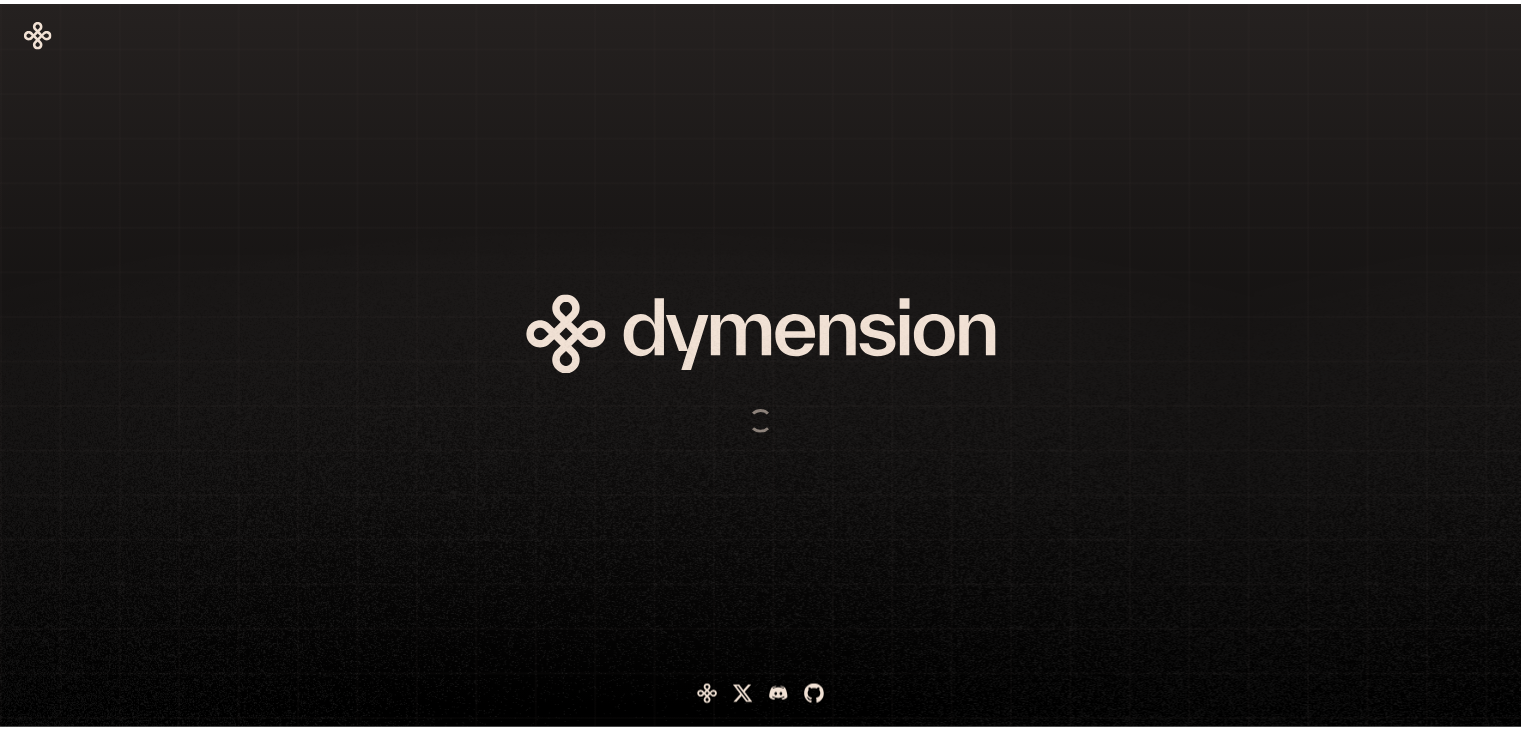 scroll, scrollTop: 0, scrollLeft: 0, axis: both 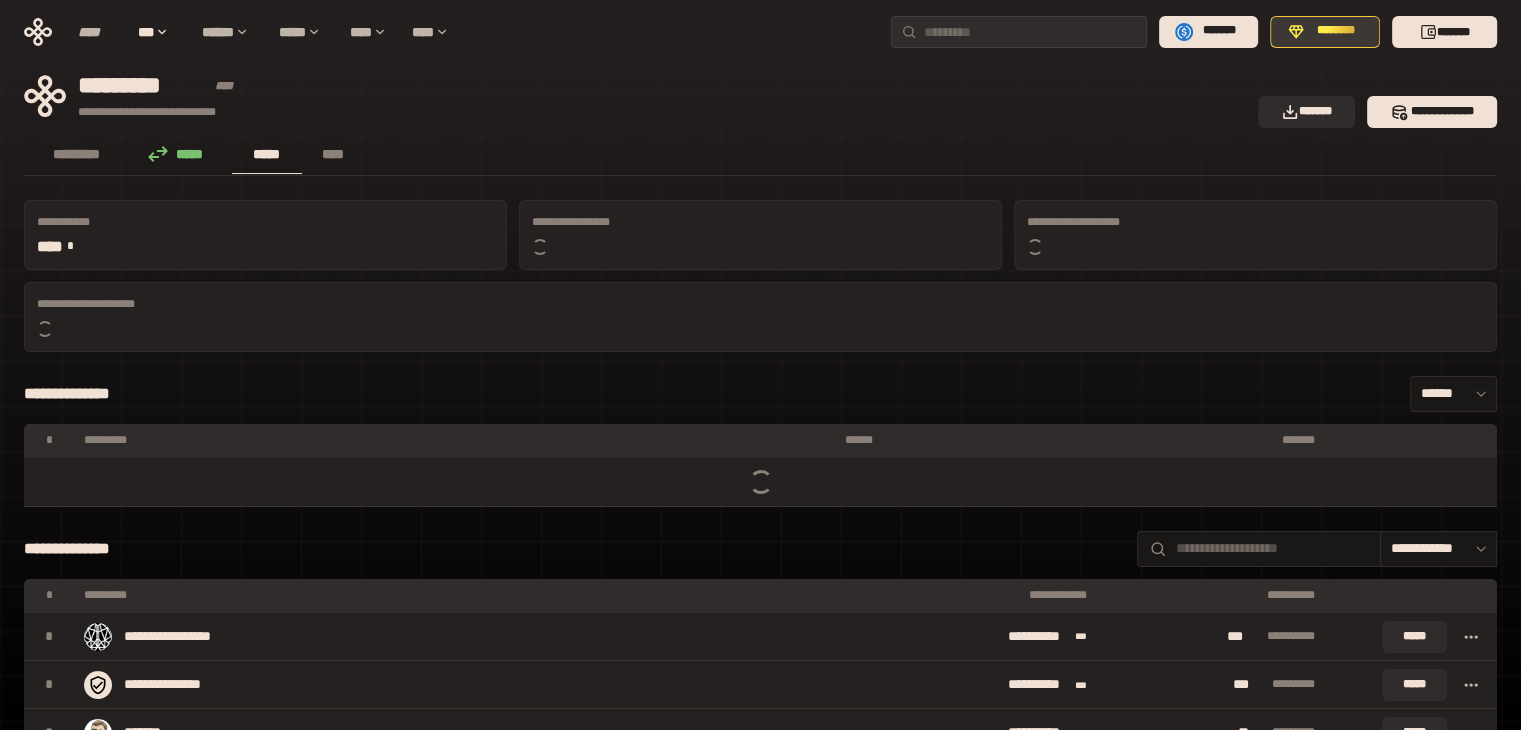 click on "********" at bounding box center (1336, 31) 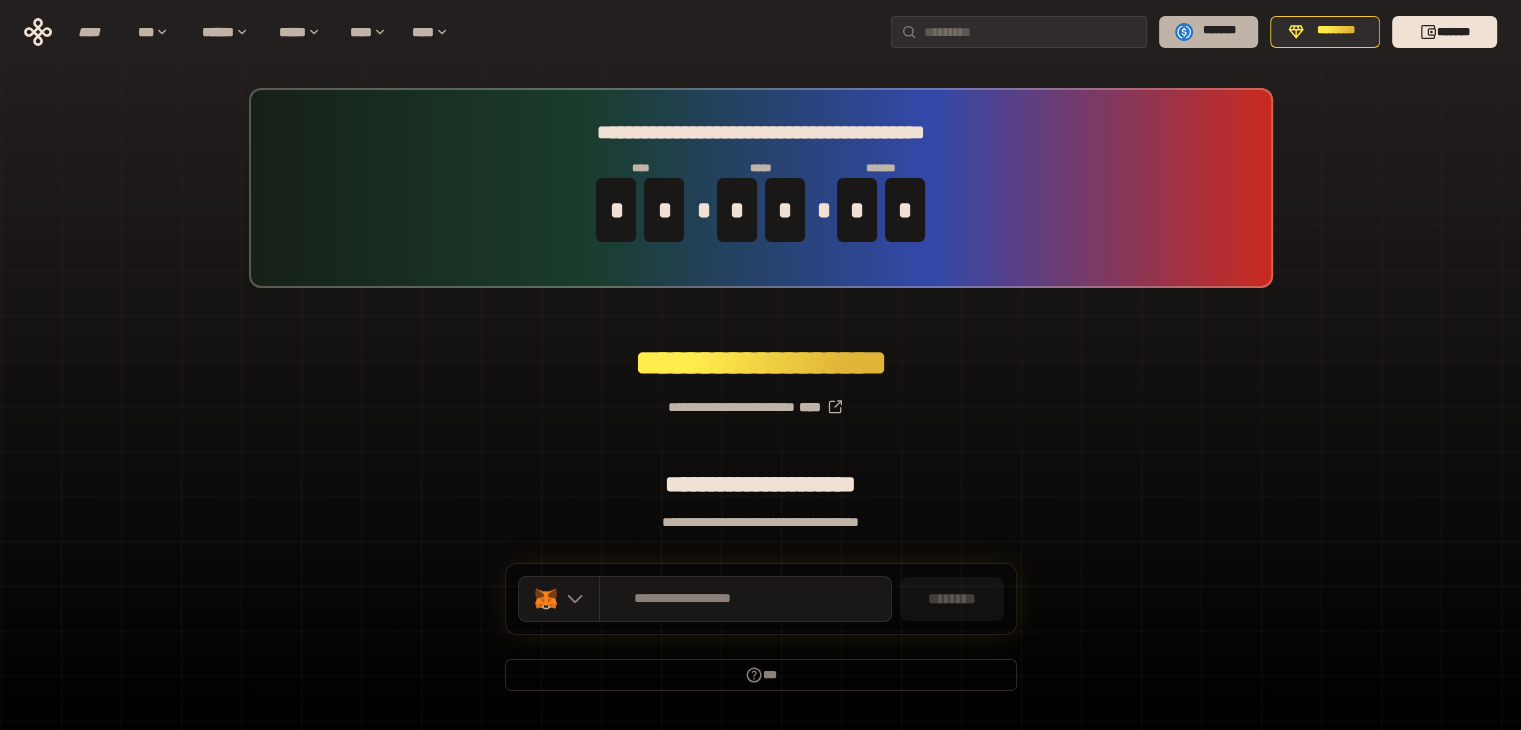 click on "*******" at bounding box center (1219, 31) 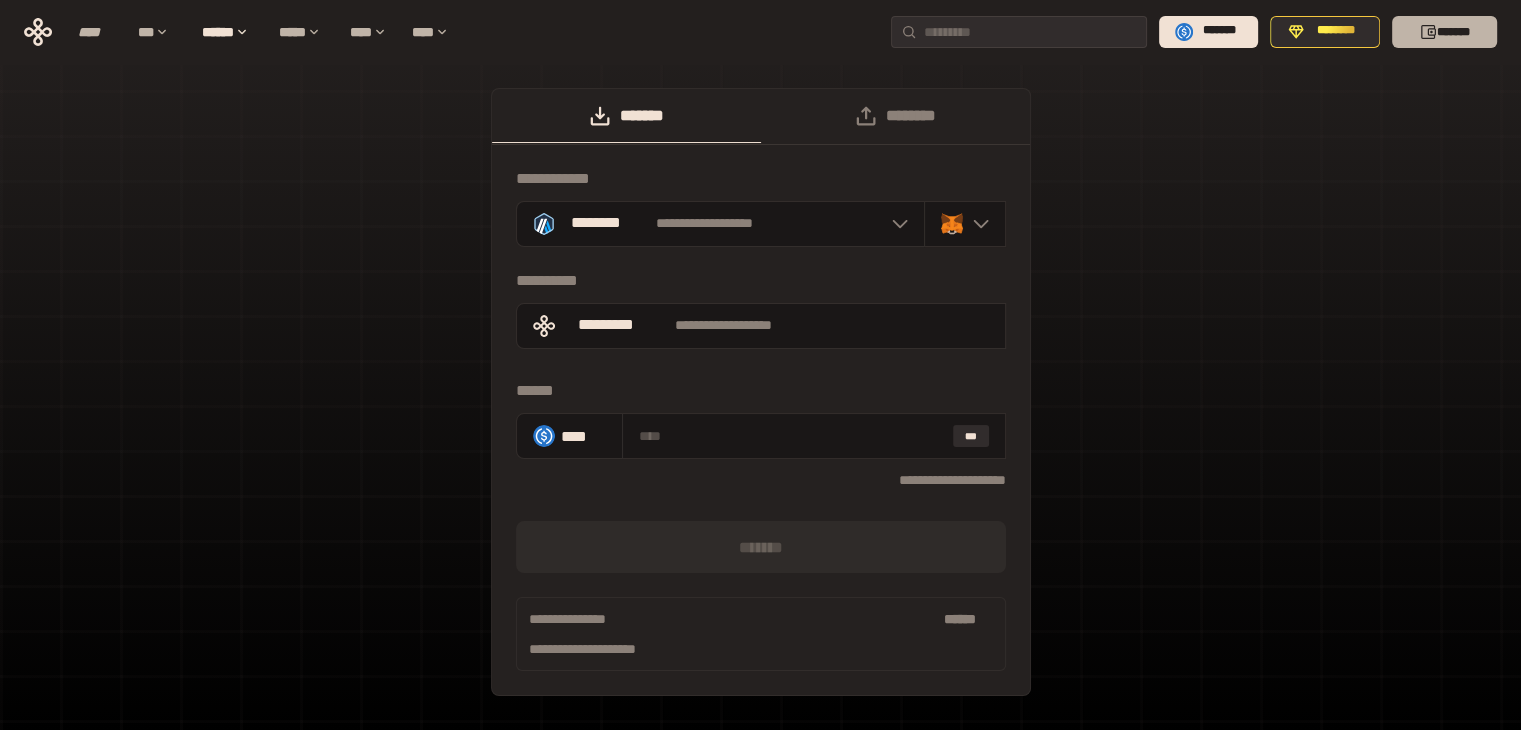 click on "*******" at bounding box center (1444, 32) 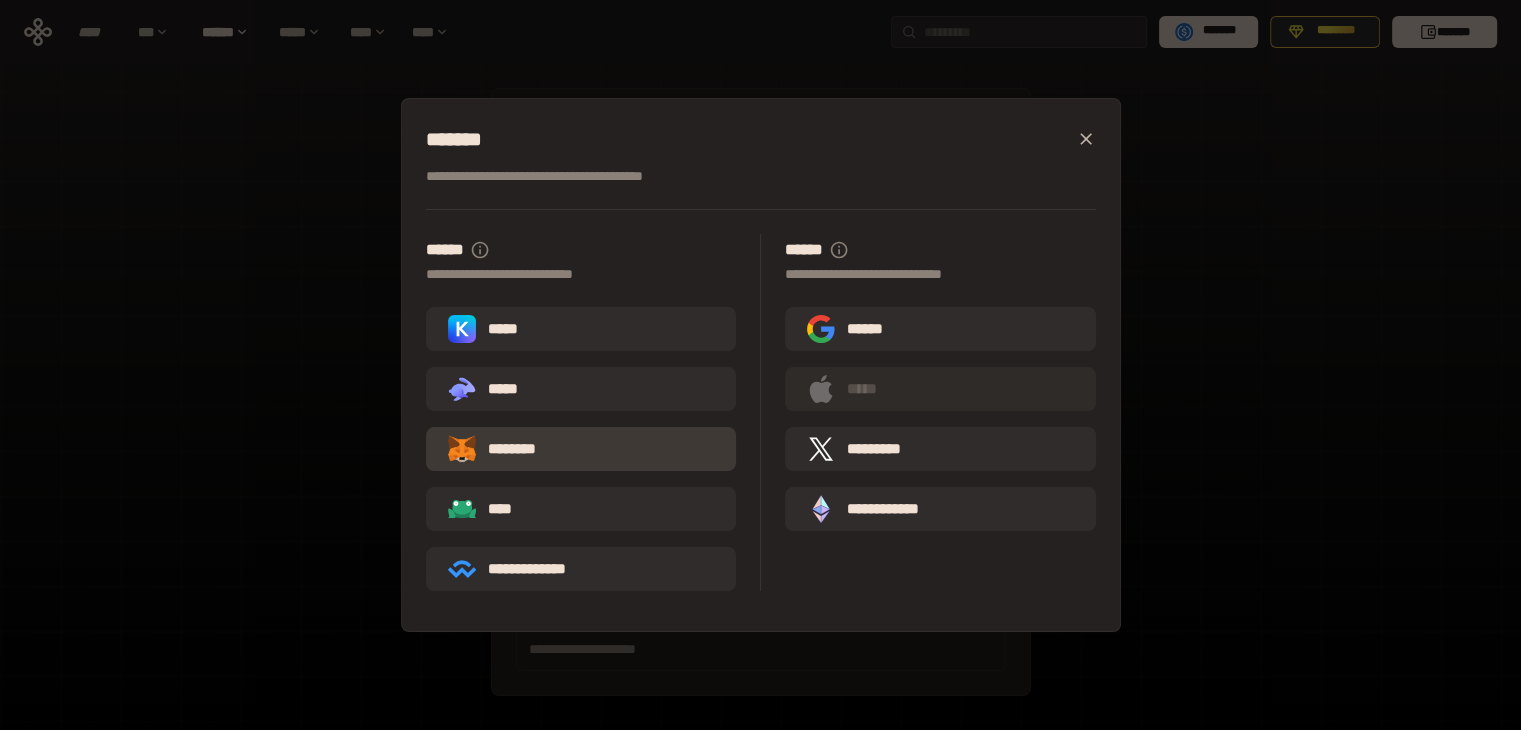 click on "********" at bounding box center [506, 449] 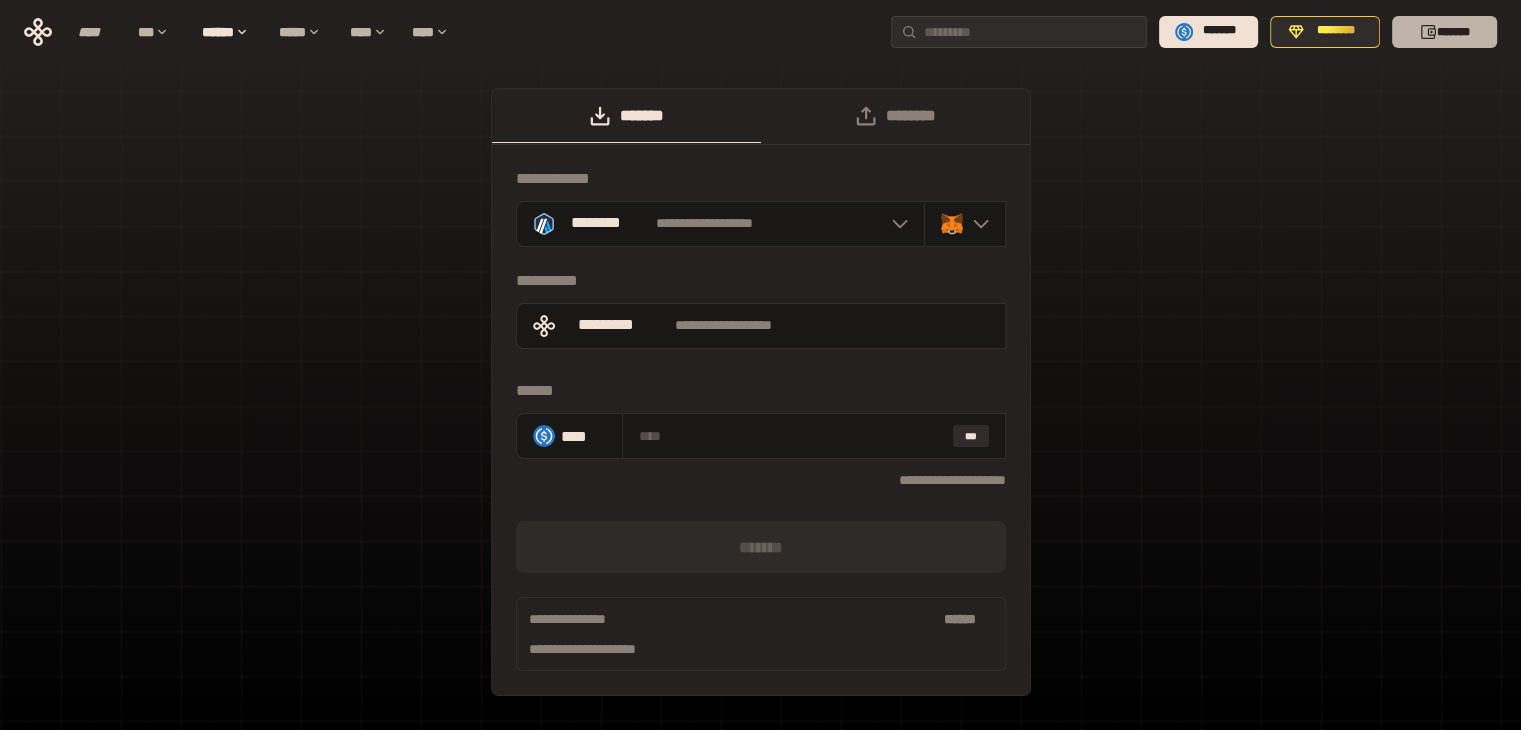 click on "*******" at bounding box center [1444, 32] 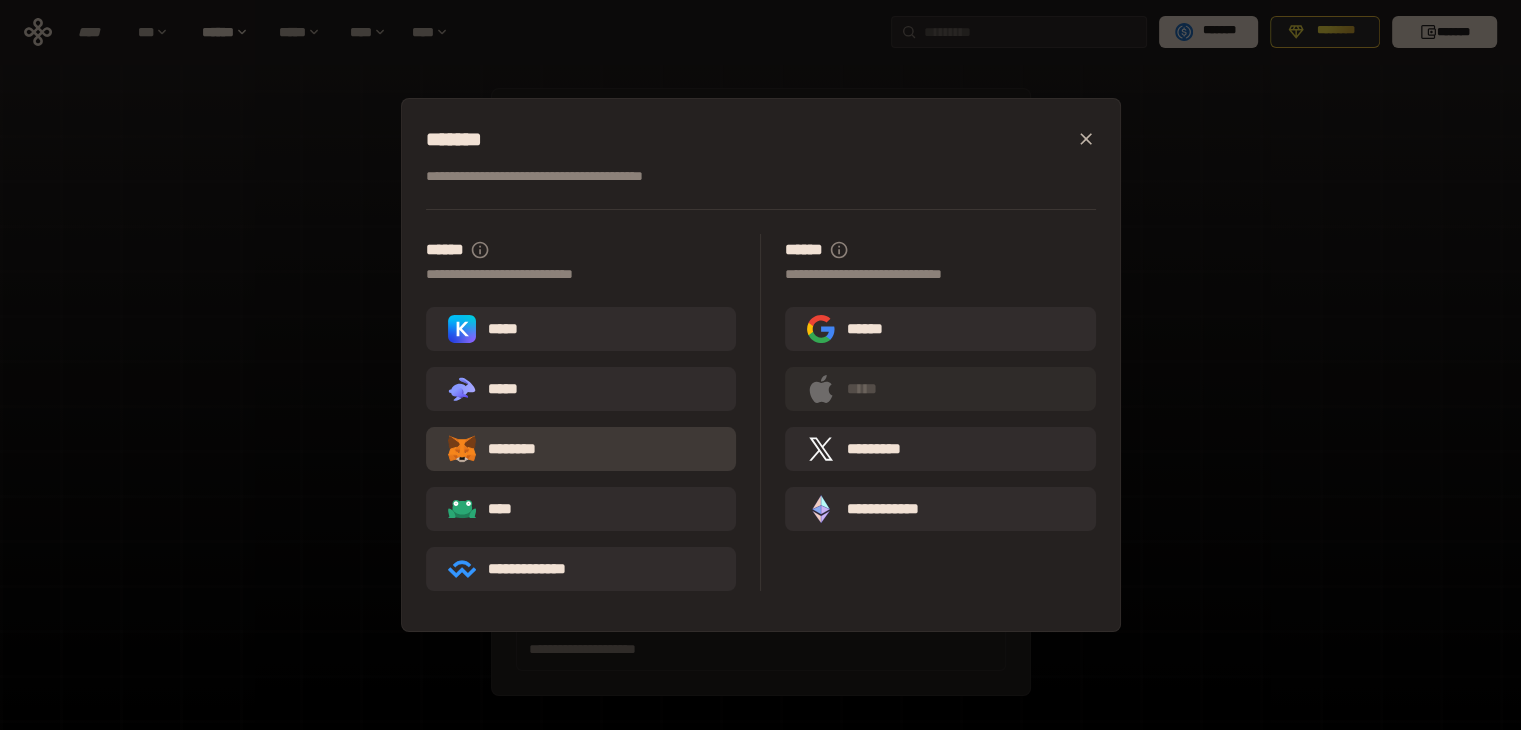 click on "********" at bounding box center (506, 449) 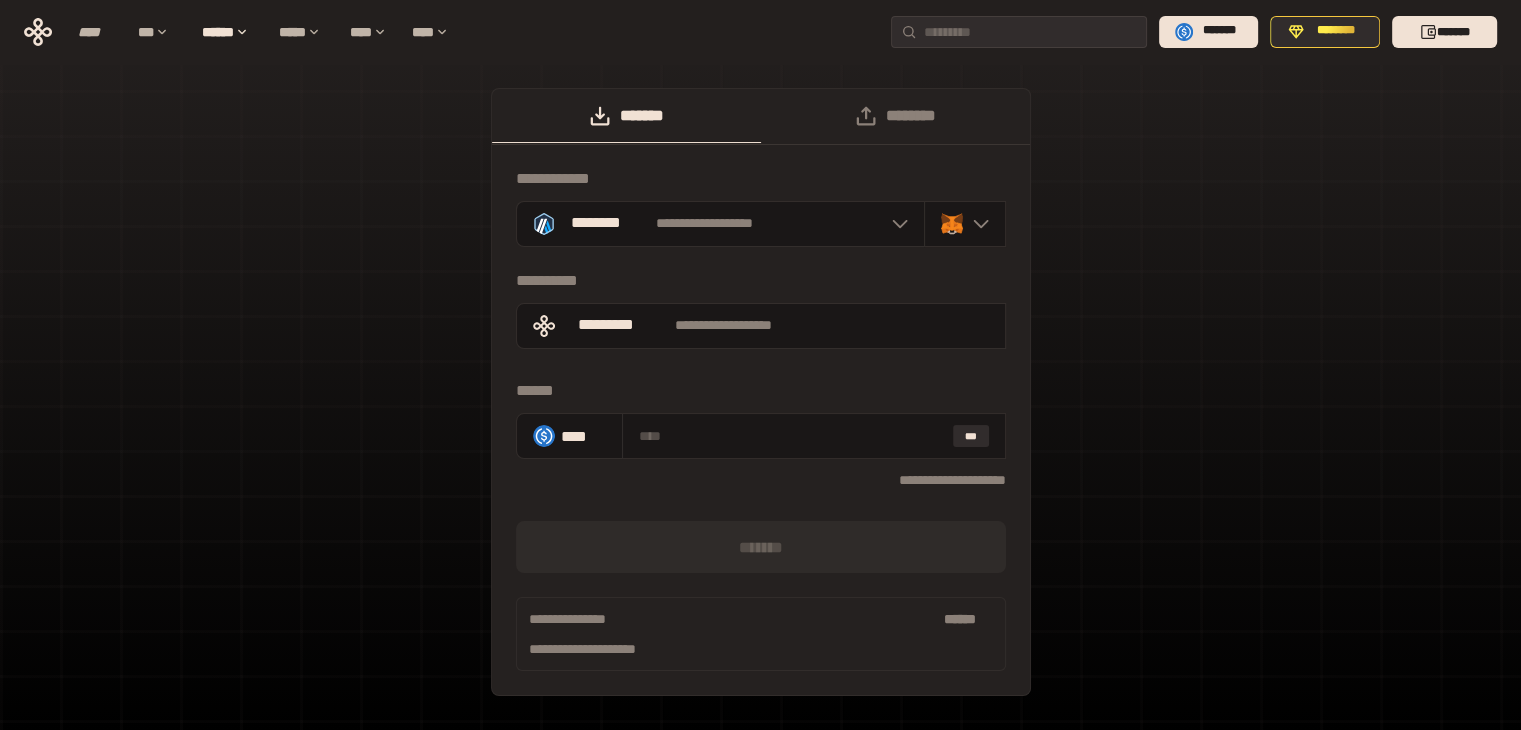 click on "**********" at bounding box center (760, 402) 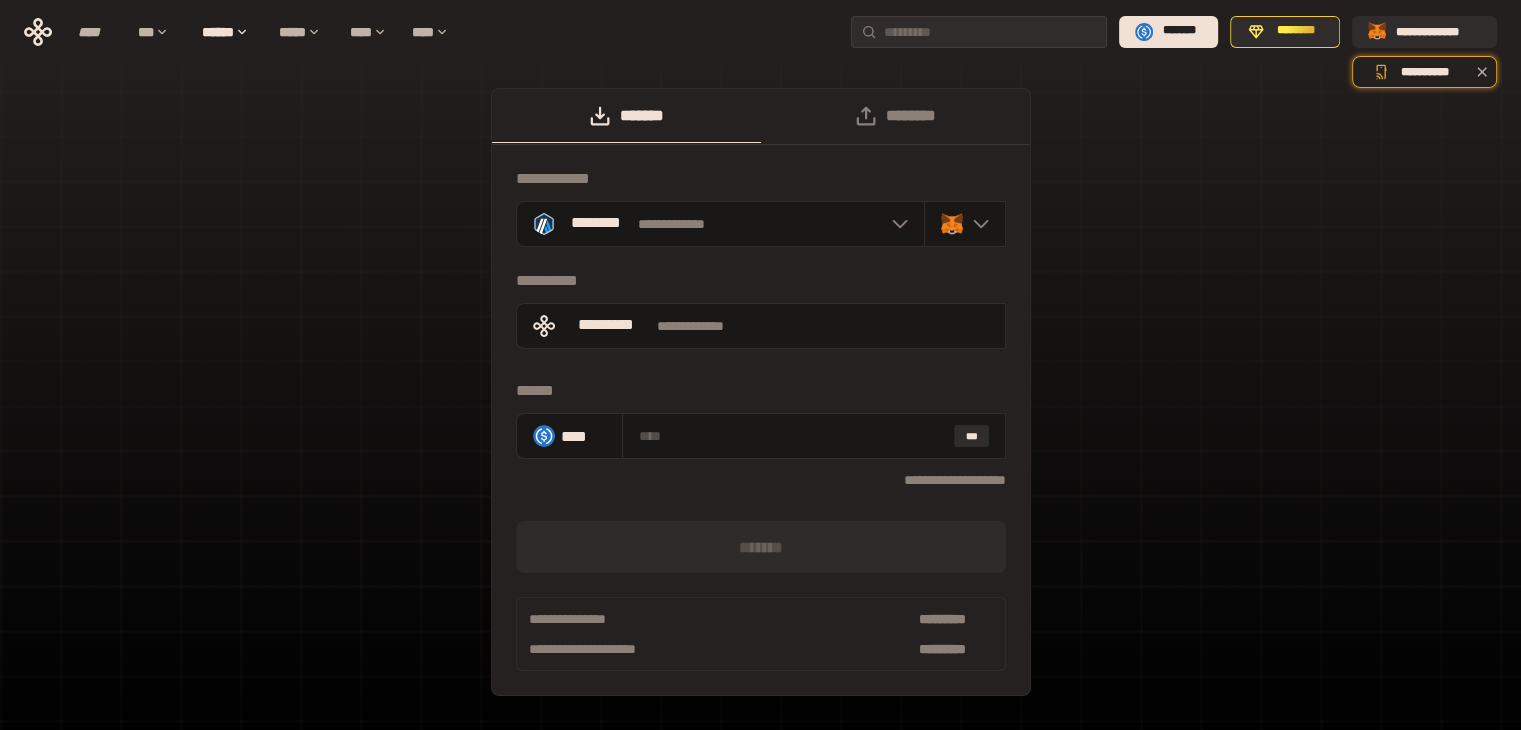click on "**********" at bounding box center [760, 402] 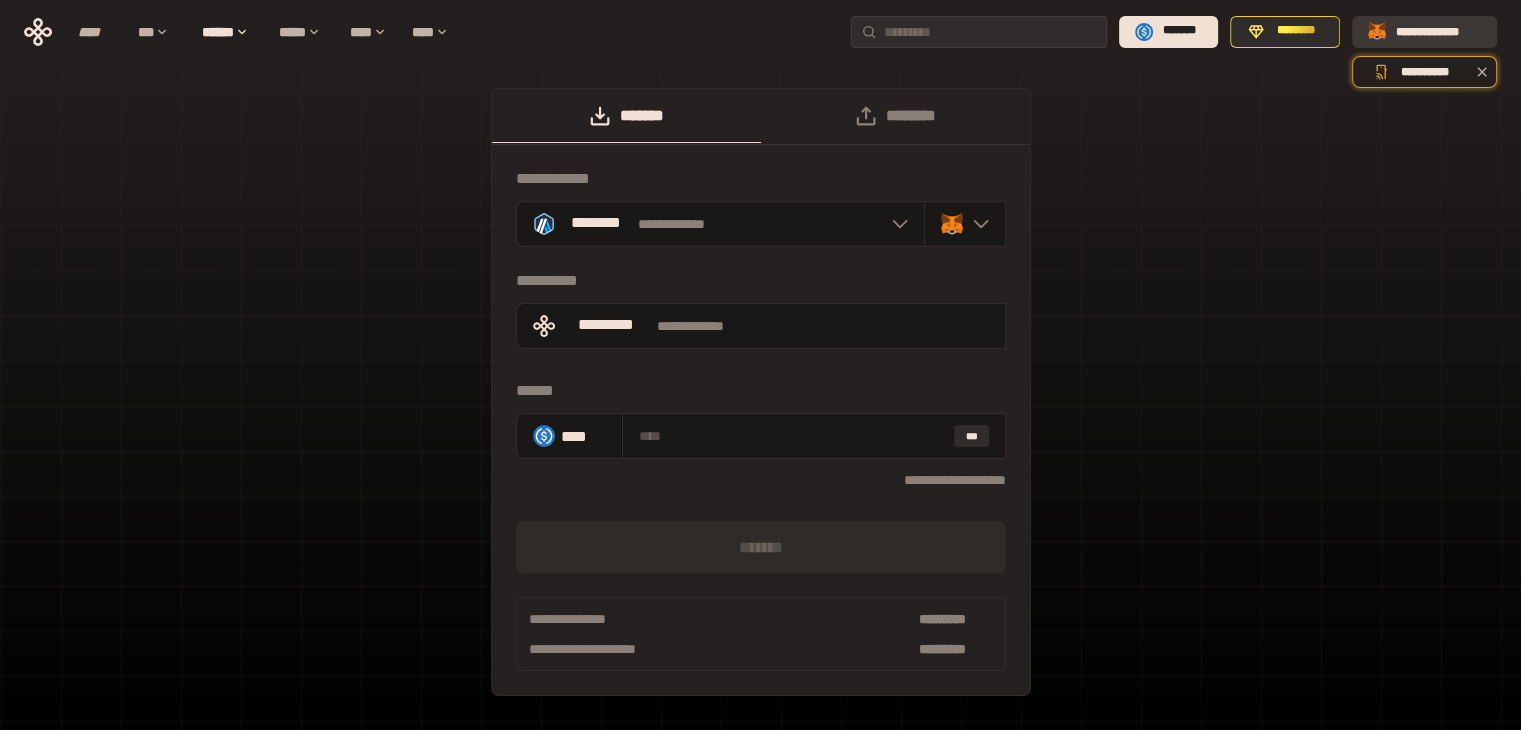 click on "**********" at bounding box center (1438, 31) 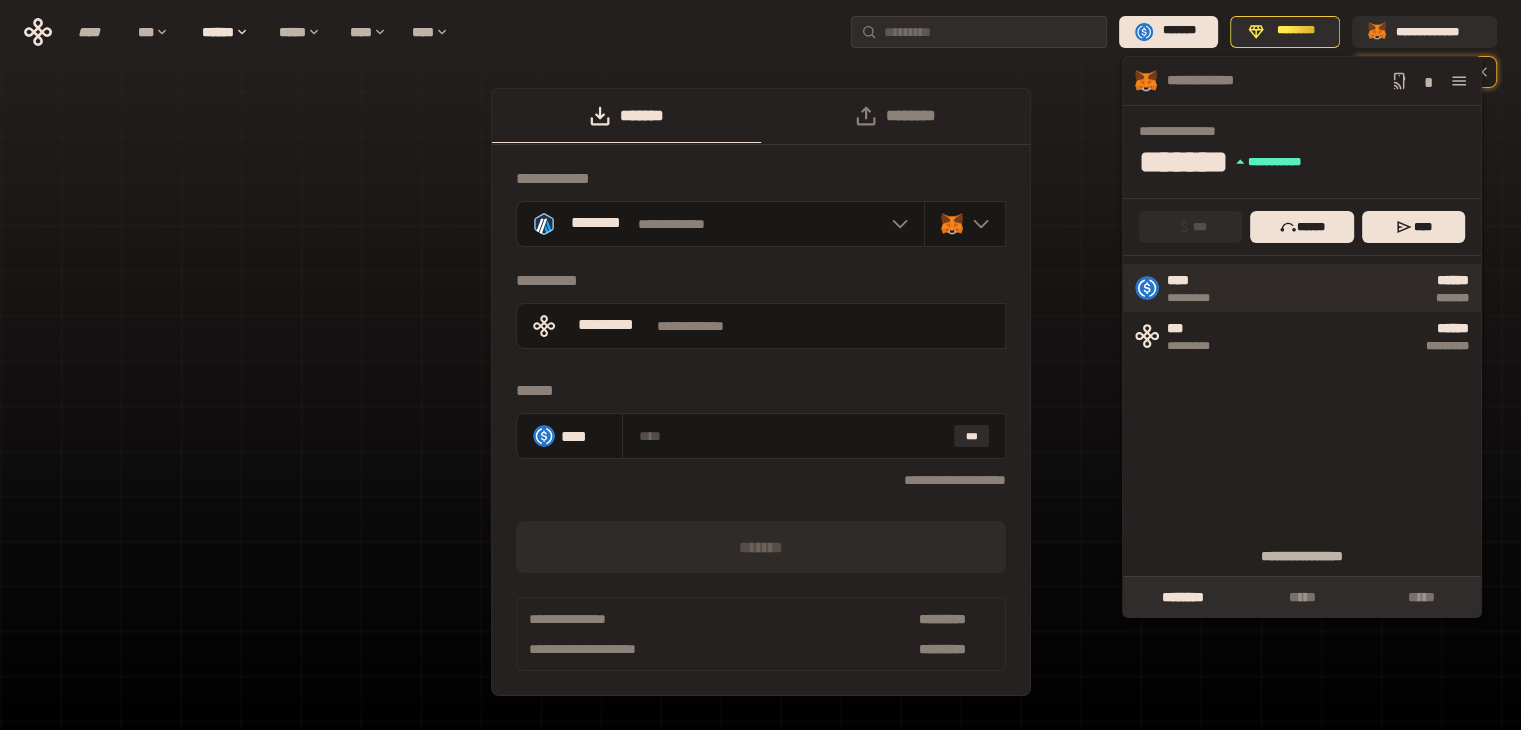 click on "*******" at bounding box center [1353, 298] 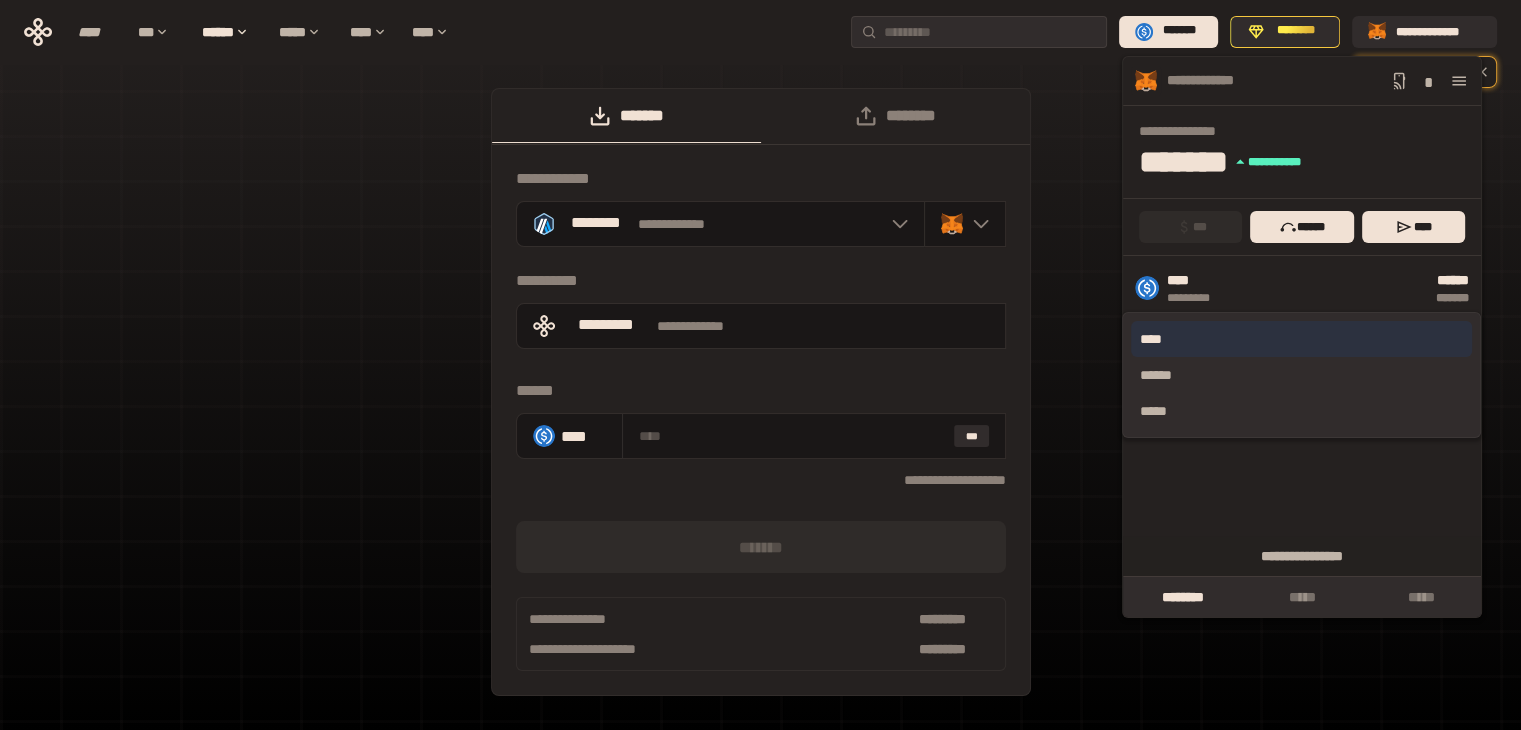 click on "****" at bounding box center [1301, 339] 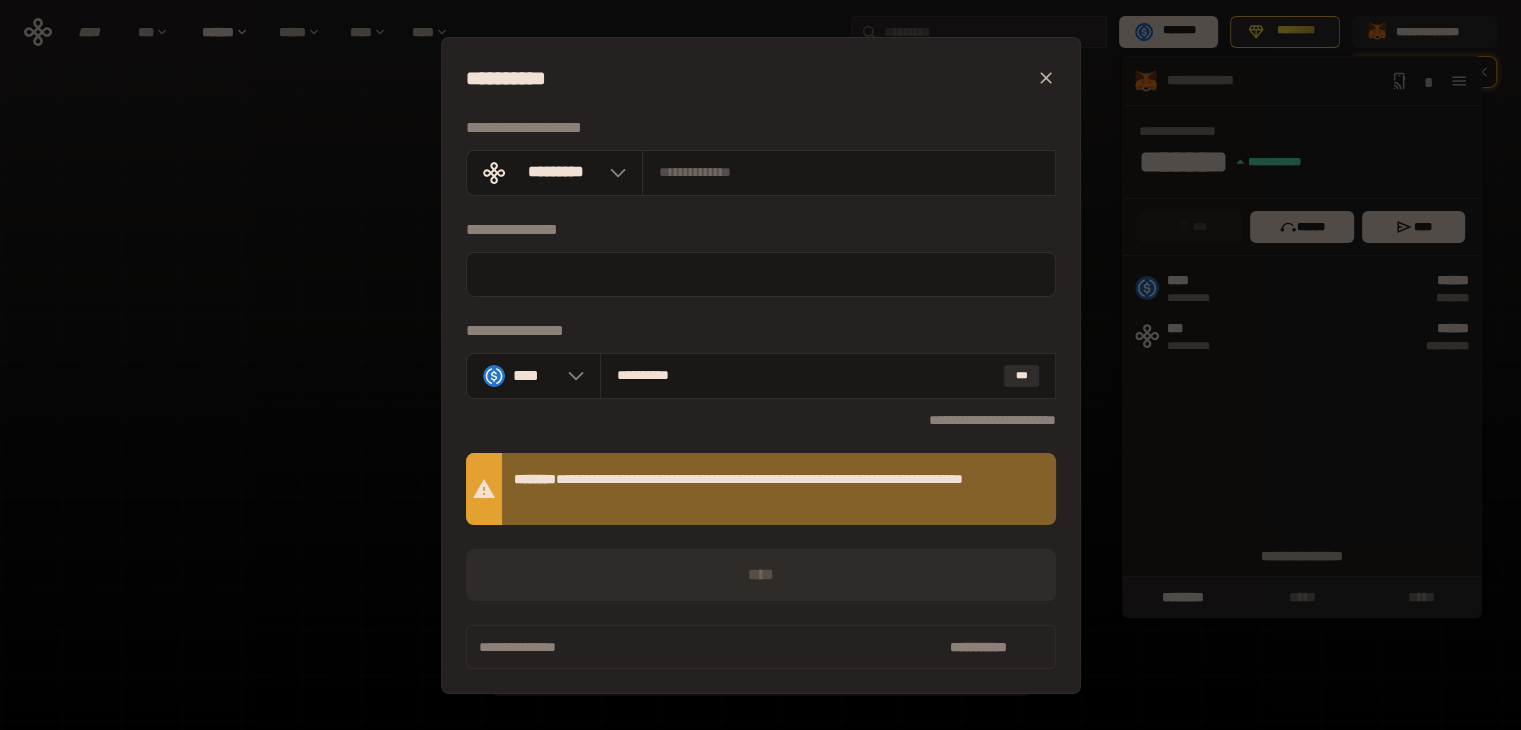 click on "[FIRST] [LAST] [STREET] [CITY], [STATE] [ZIP] [COUNTRY] [PHONE] [EMAIL]" at bounding box center (761, 365) 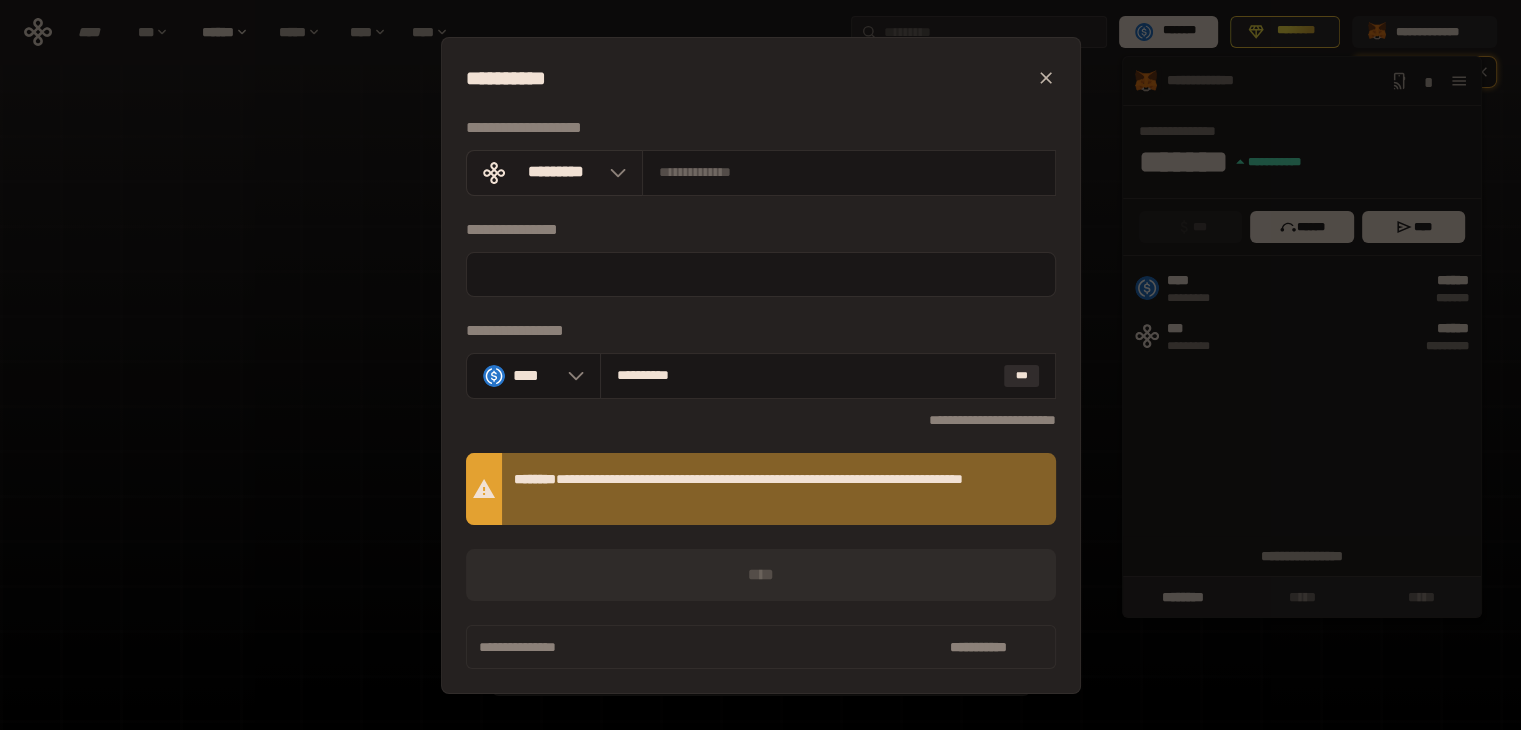 click 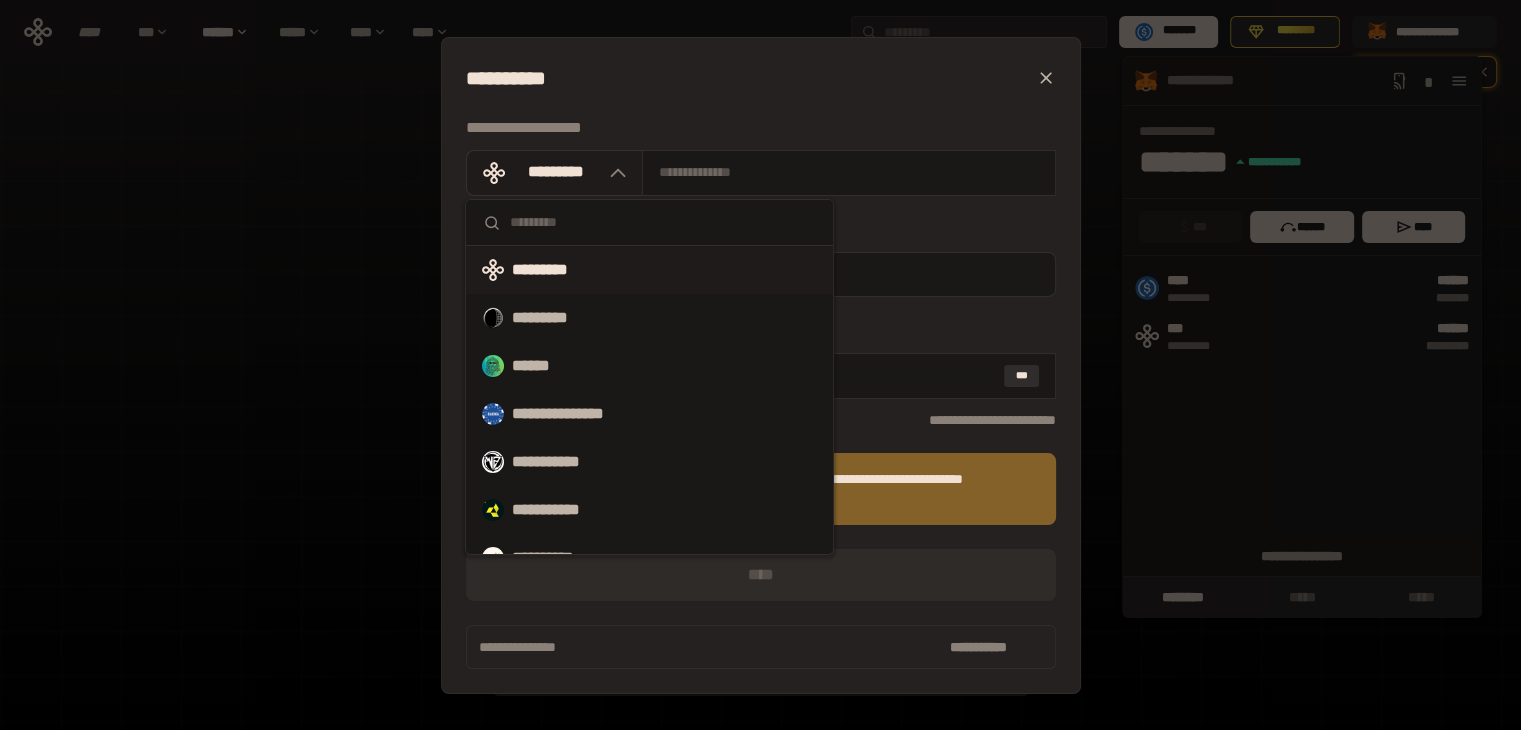 click 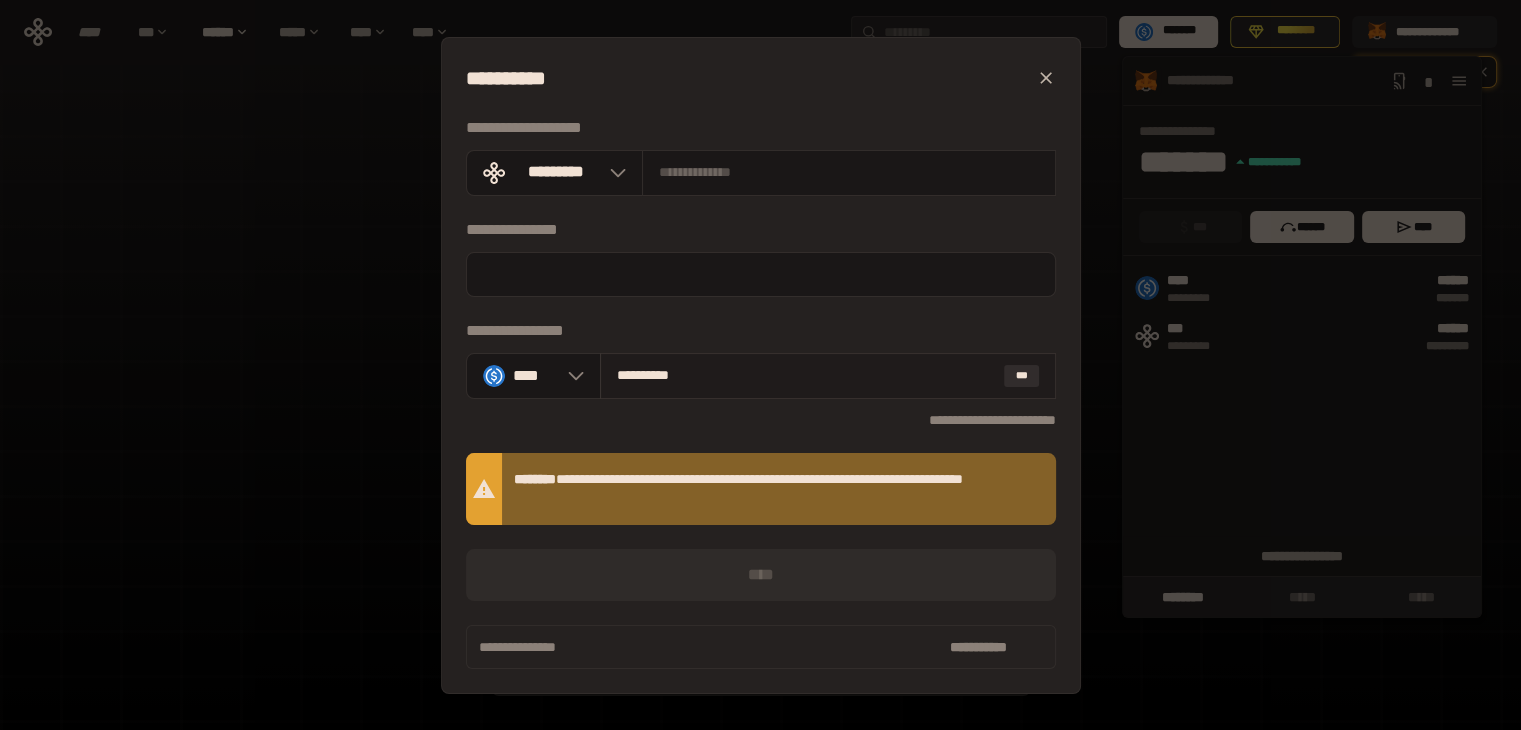 scroll, scrollTop: 57, scrollLeft: 0, axis: vertical 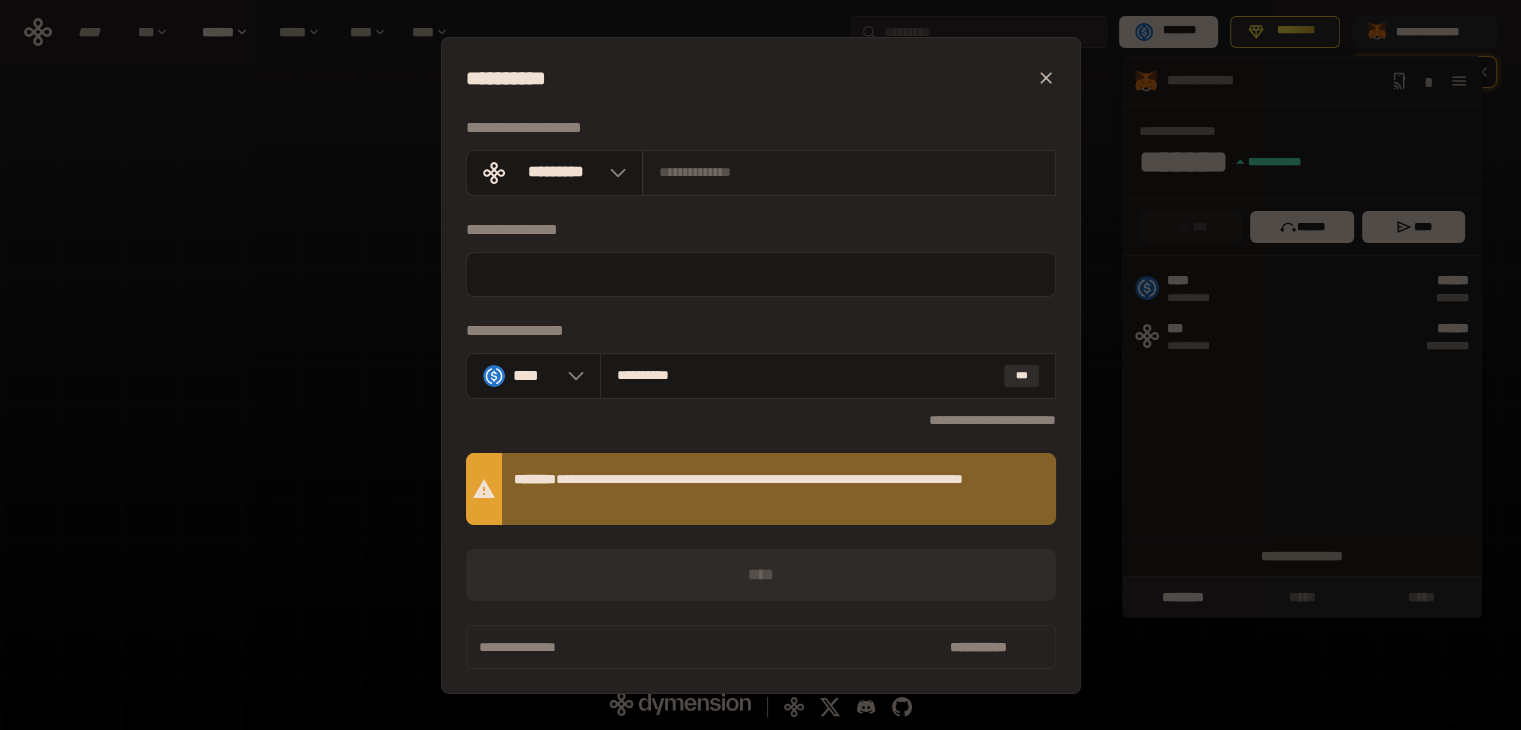 click at bounding box center [849, 172] 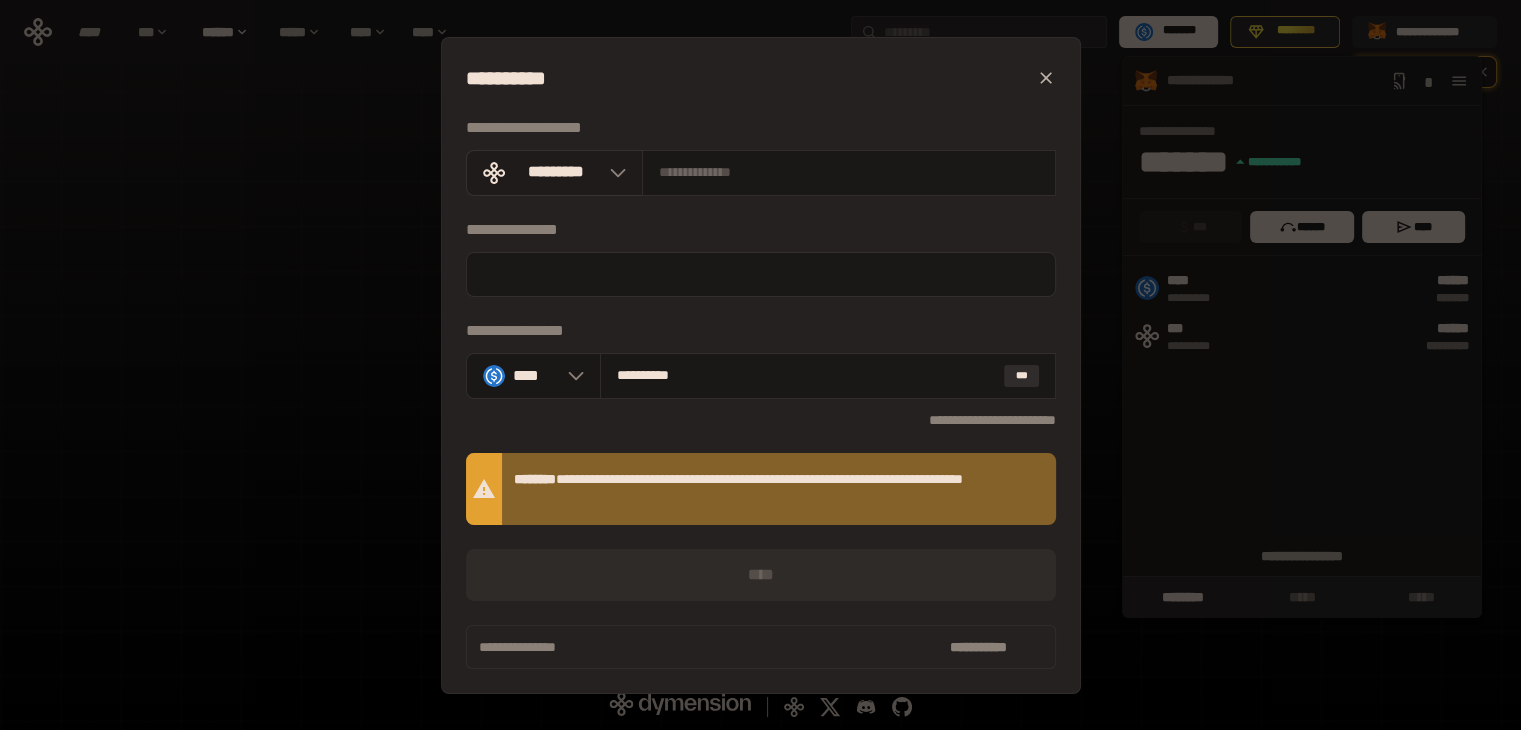 click 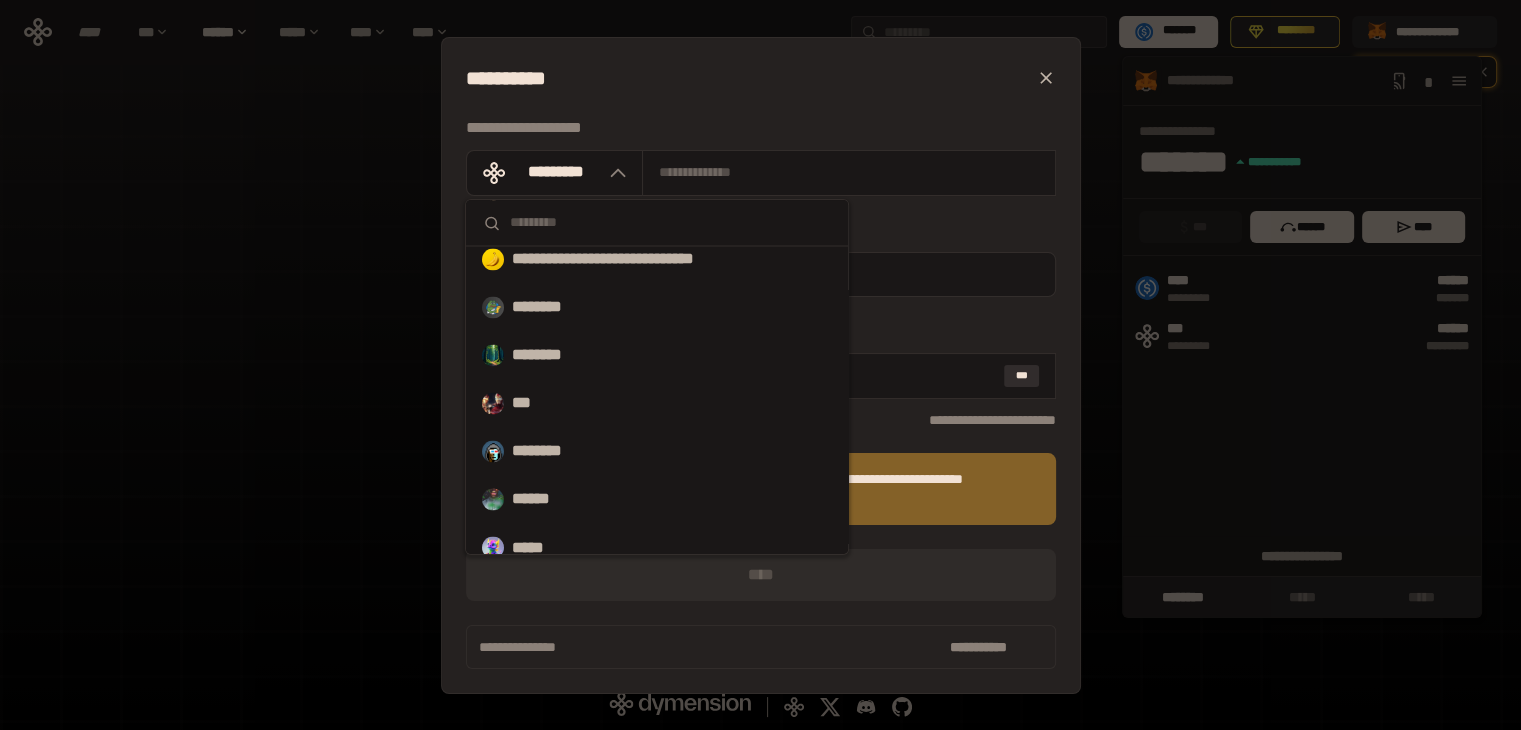 scroll, scrollTop: 0, scrollLeft: 0, axis: both 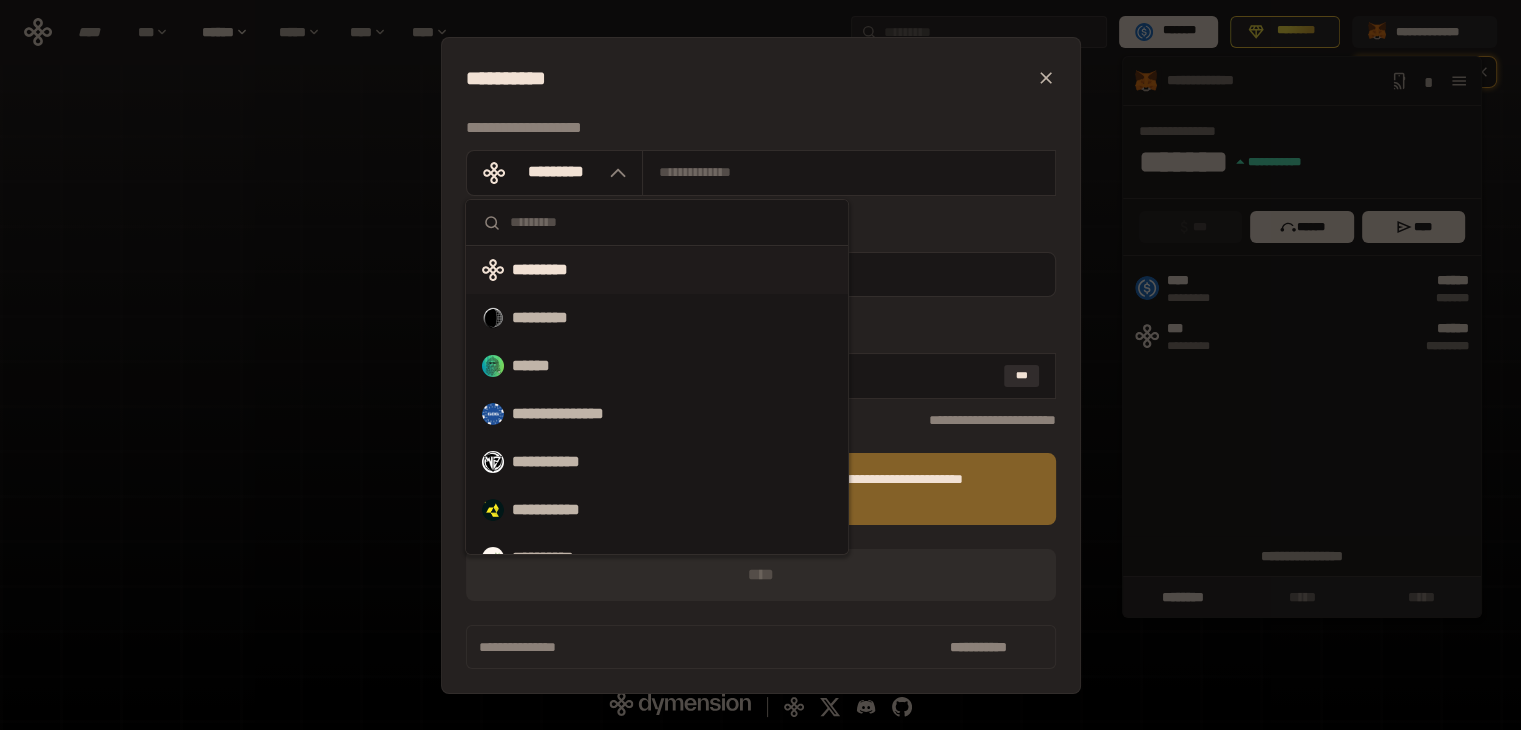 click at bounding box center (656, 223) 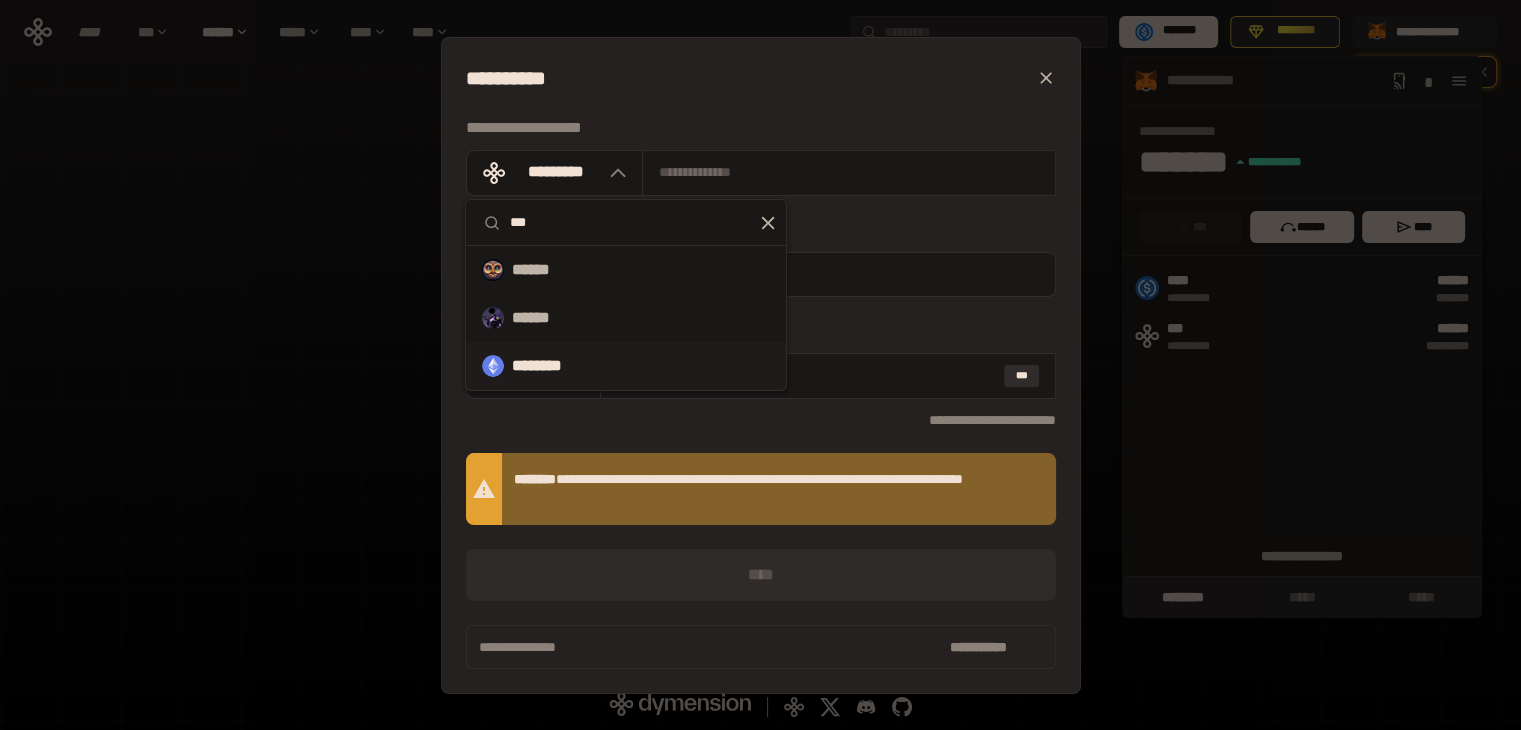 type on "***" 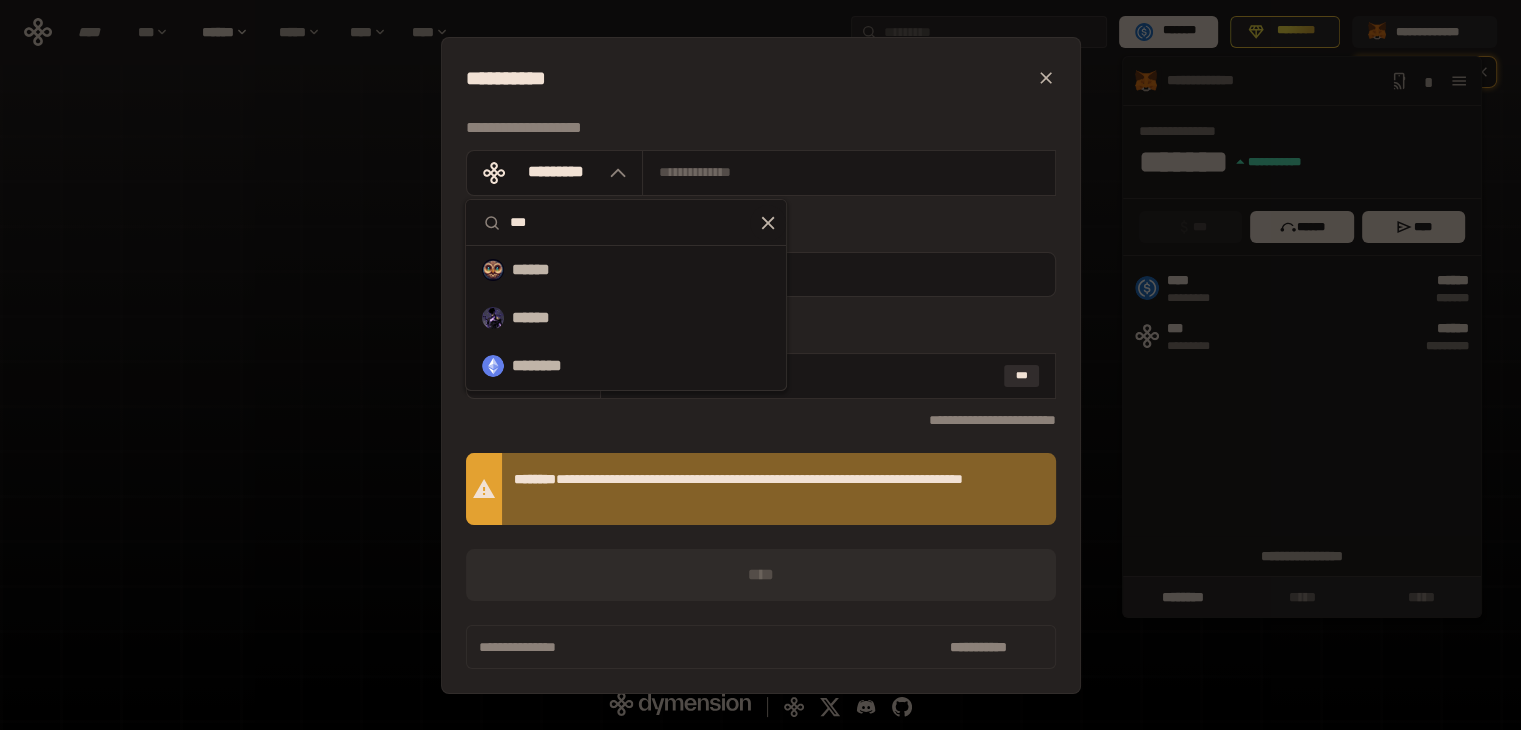 type on "**********" 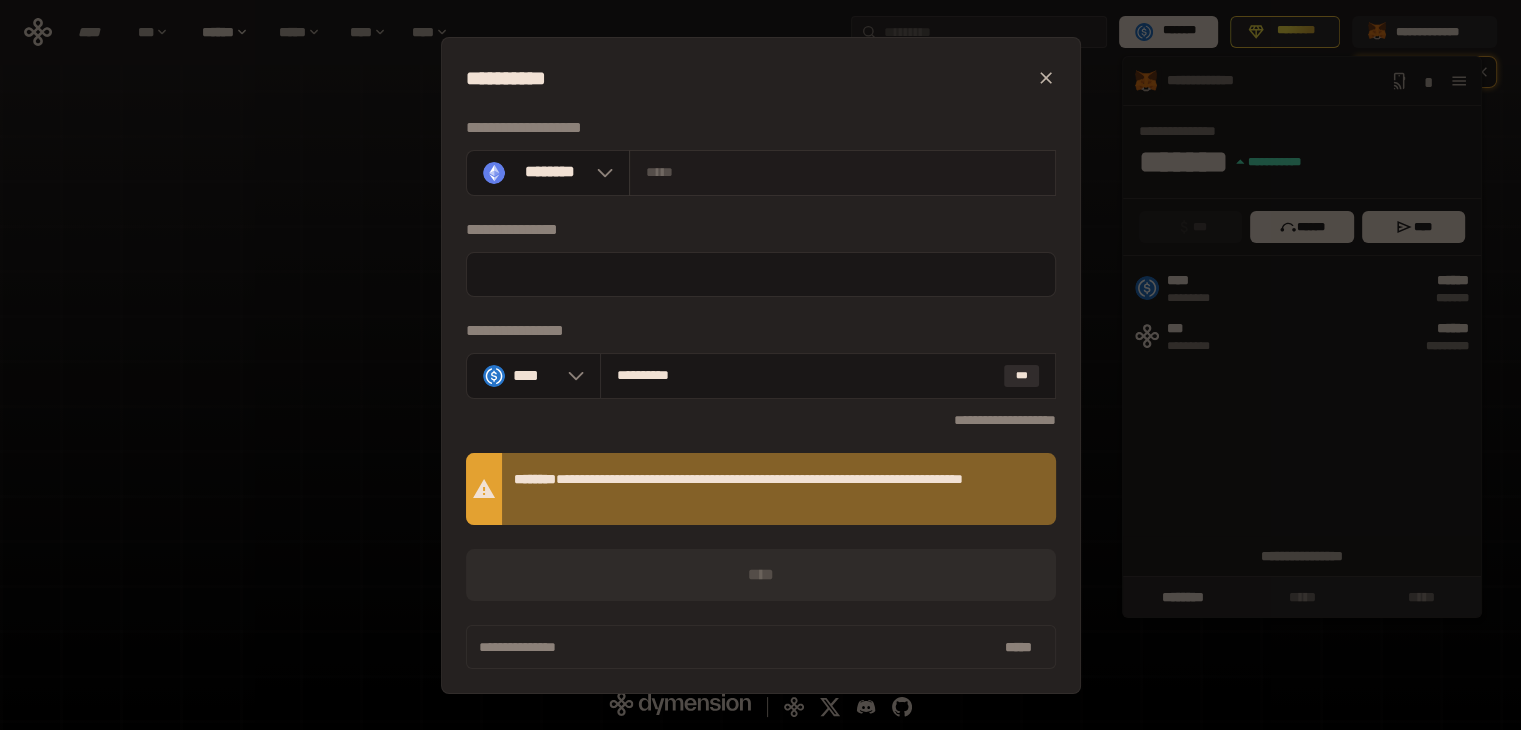 click at bounding box center [842, 172] 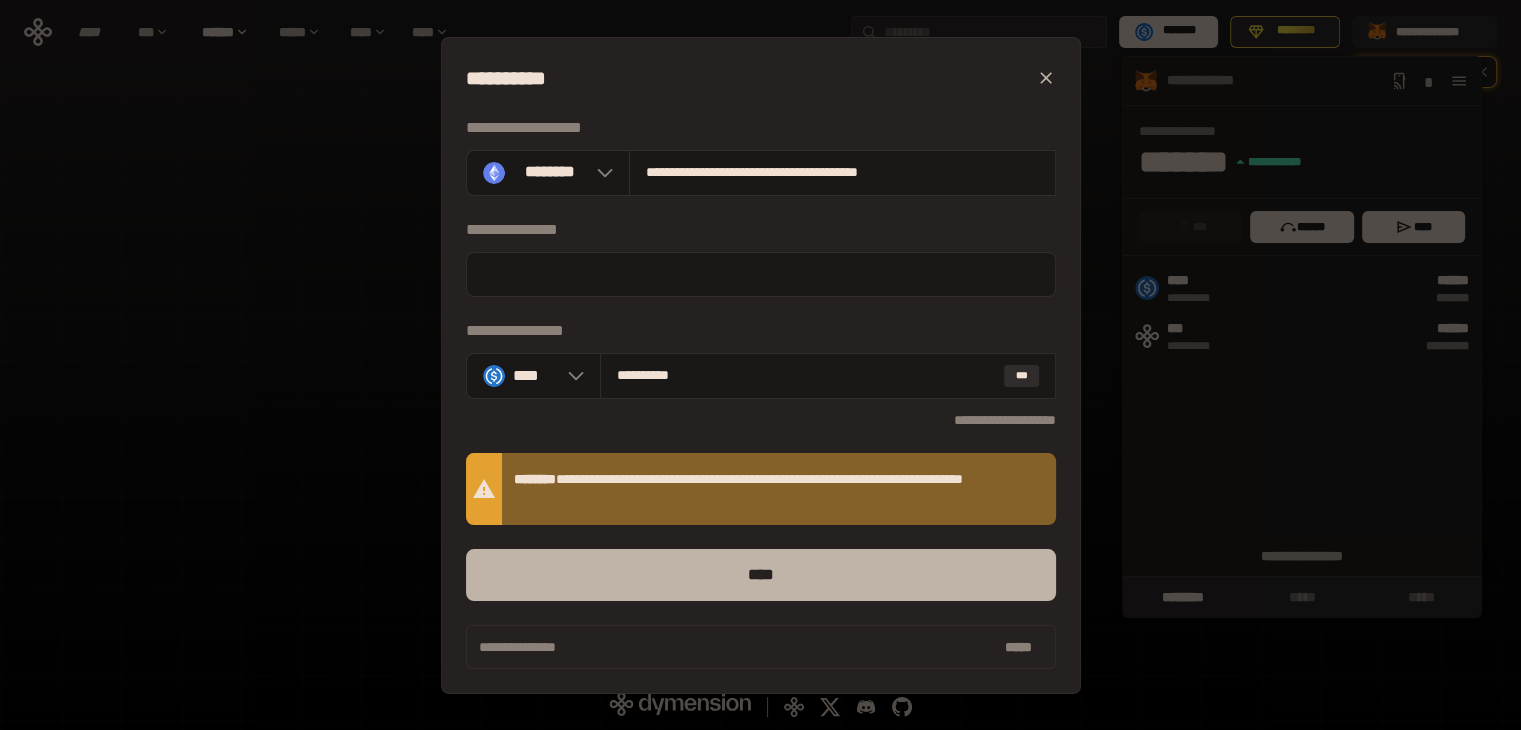 type on "**********" 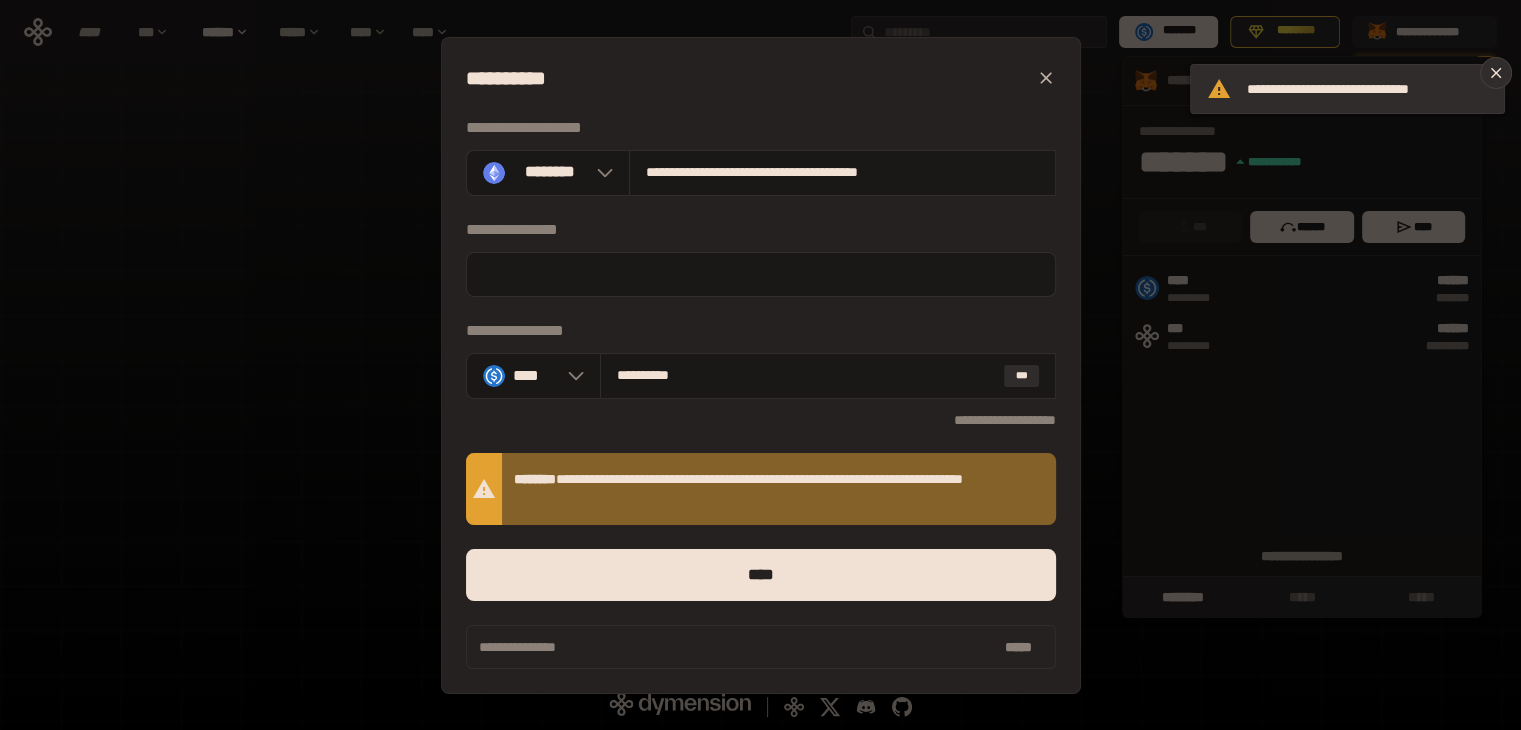 click on "[FIRST] [LAST] [STREET] [CITY], [STATE] [ZIP] [COUNTRY] [PHONE] [EMAIL]" at bounding box center (760, 365) 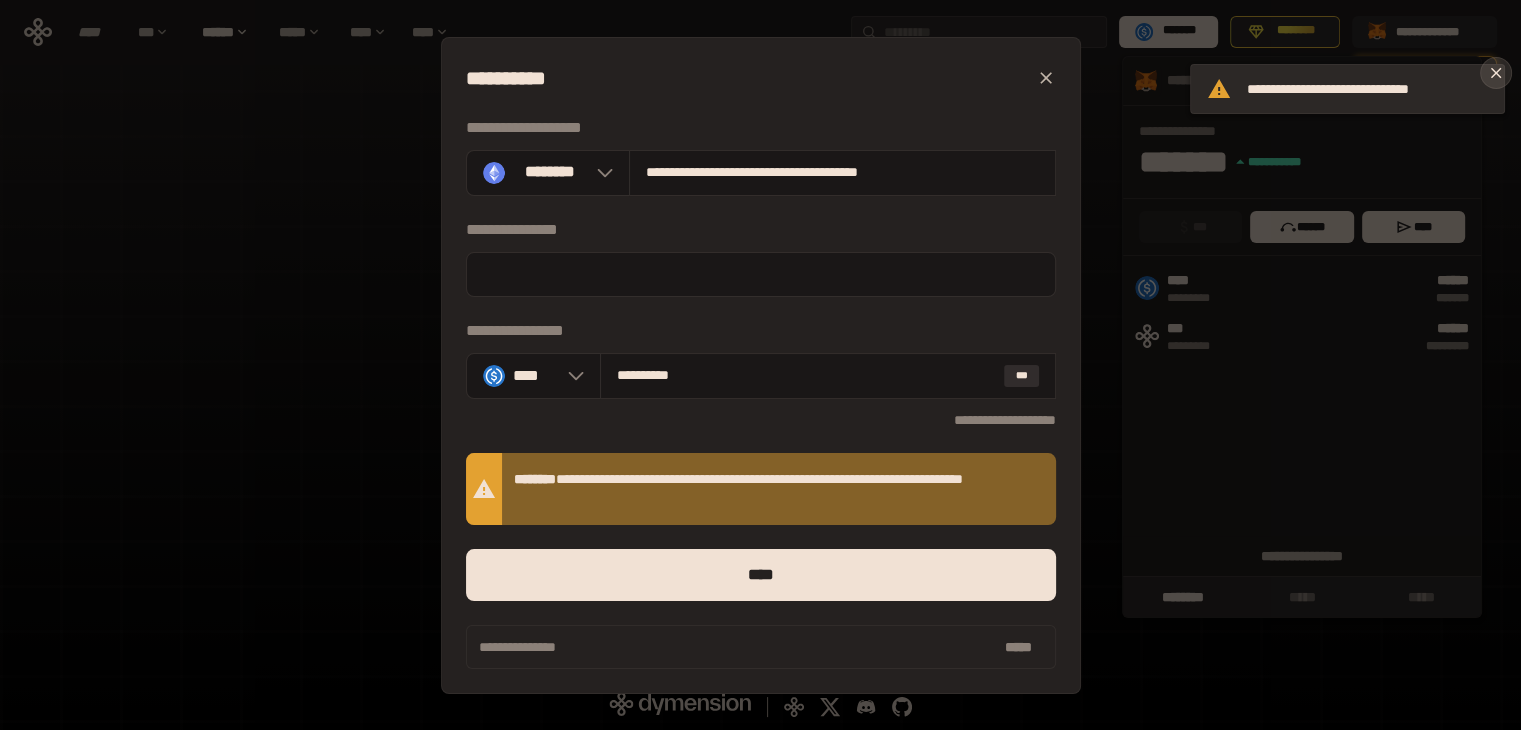 click 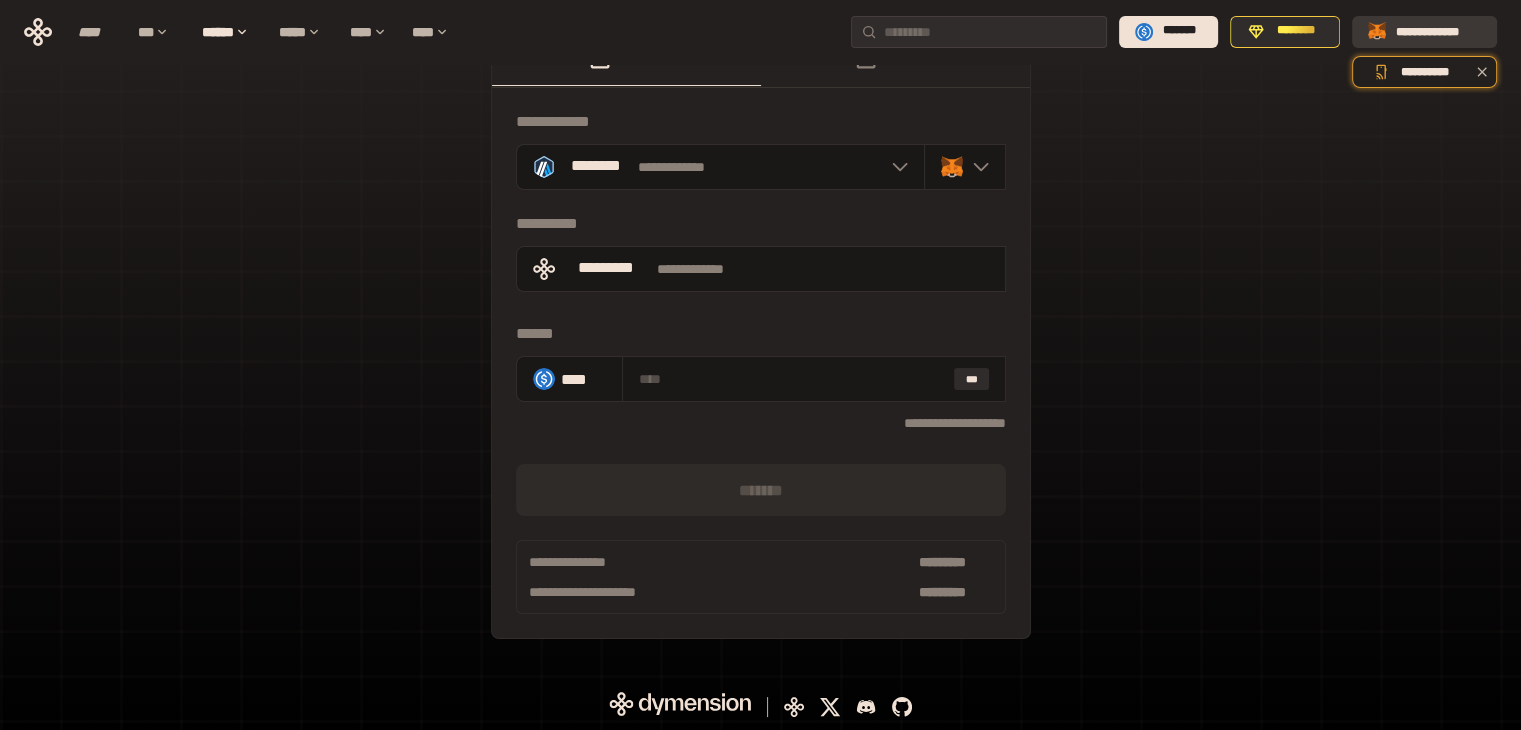 click on "**********" at bounding box center (1438, 31) 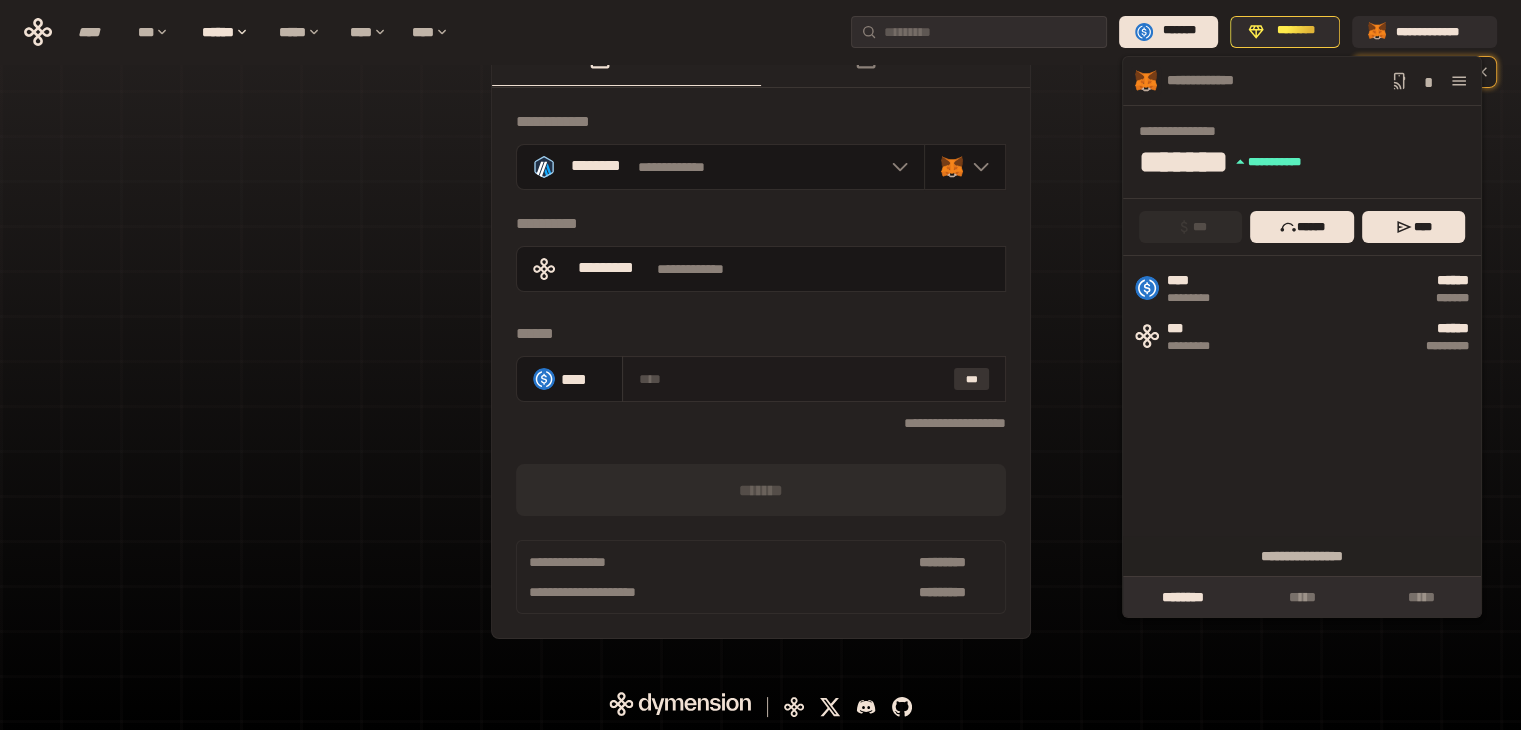 click on "***" at bounding box center (972, 379) 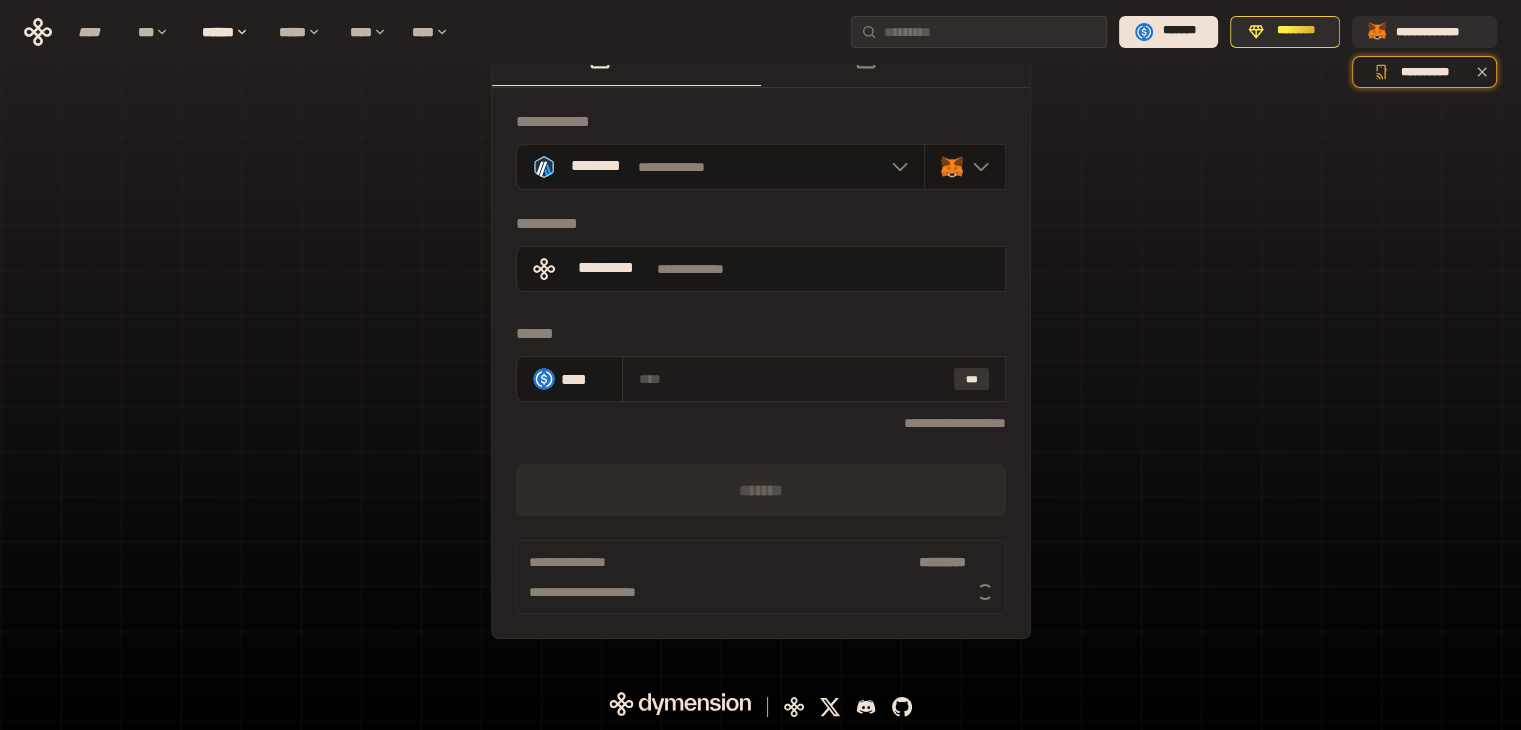 click on "***" at bounding box center (972, 379) 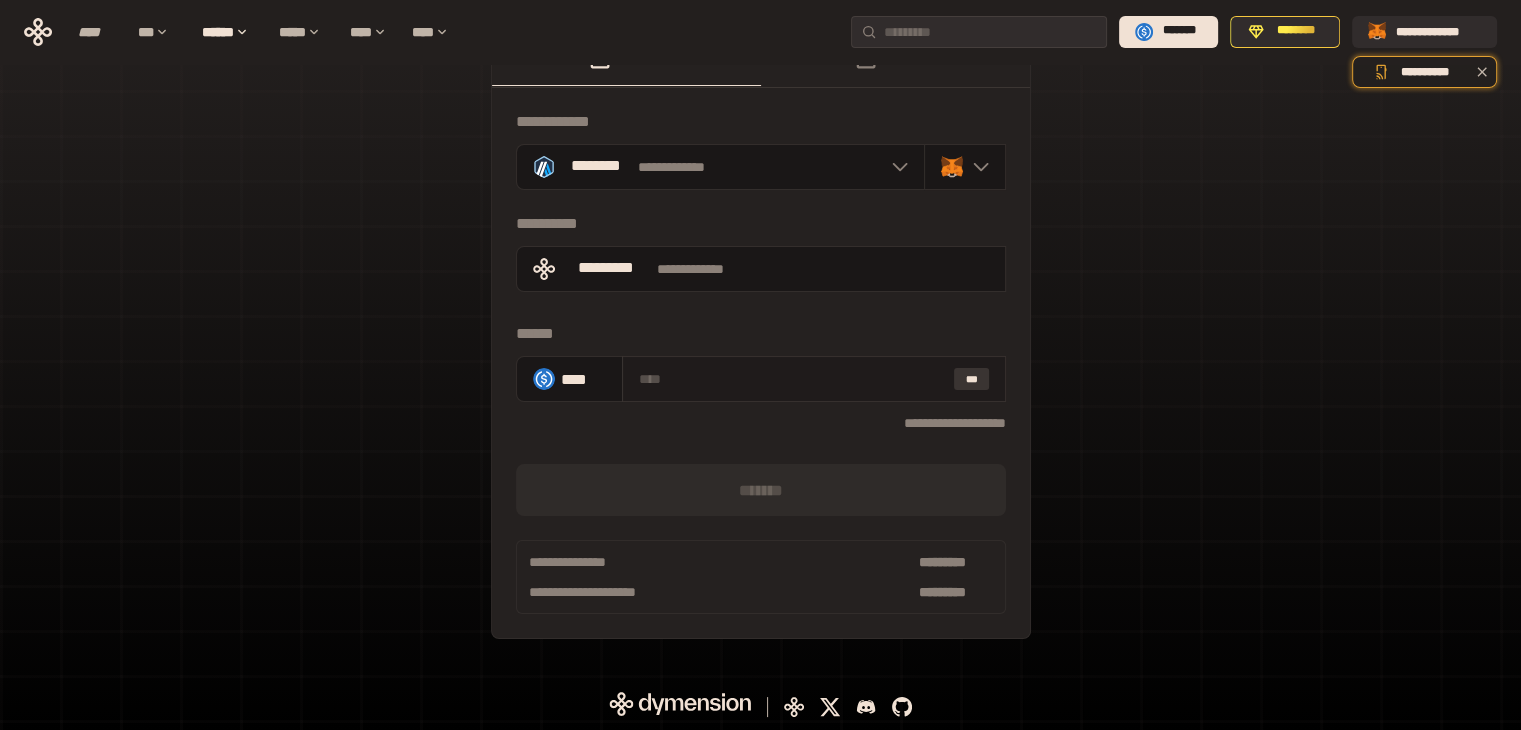 click on "***" at bounding box center [972, 379] 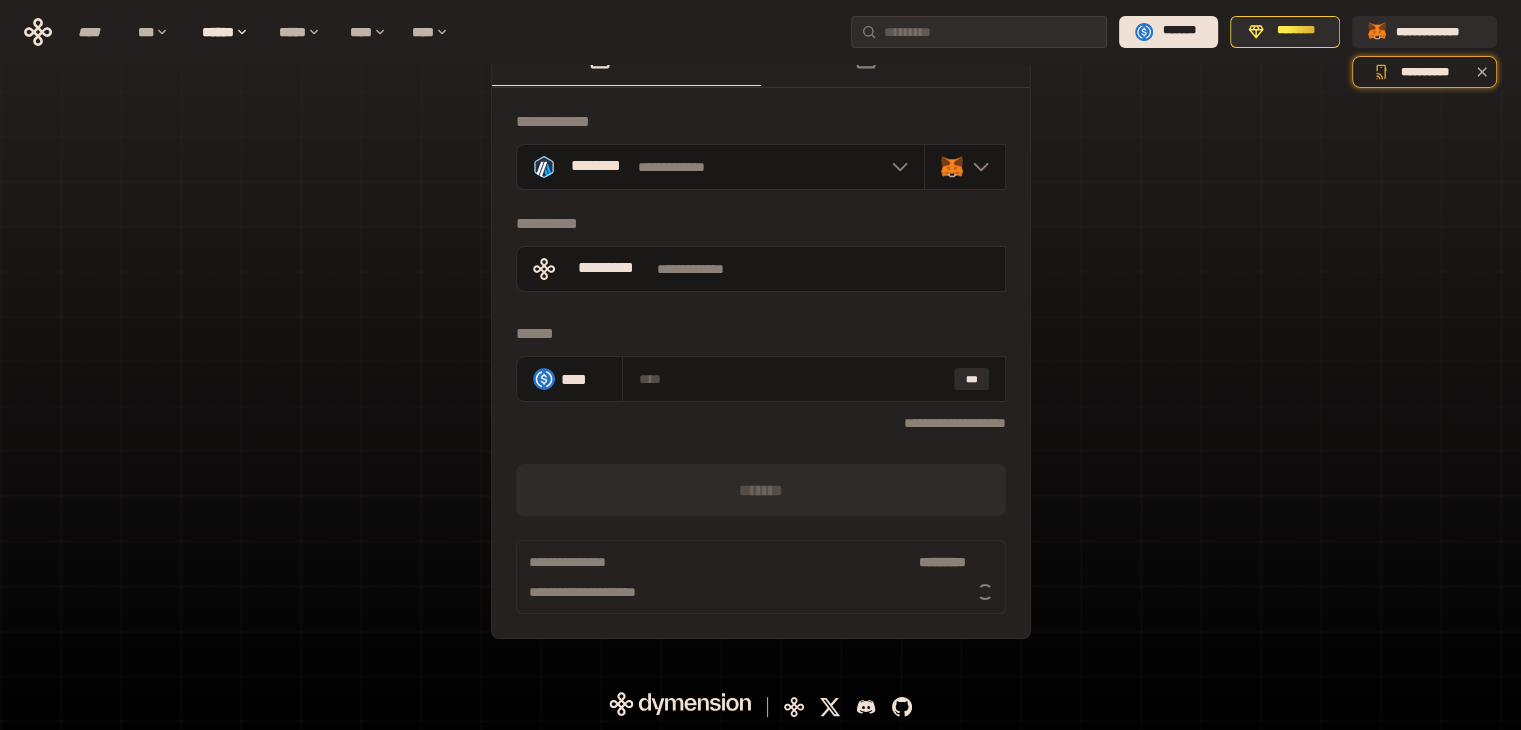 click on "***" at bounding box center [972, 379] 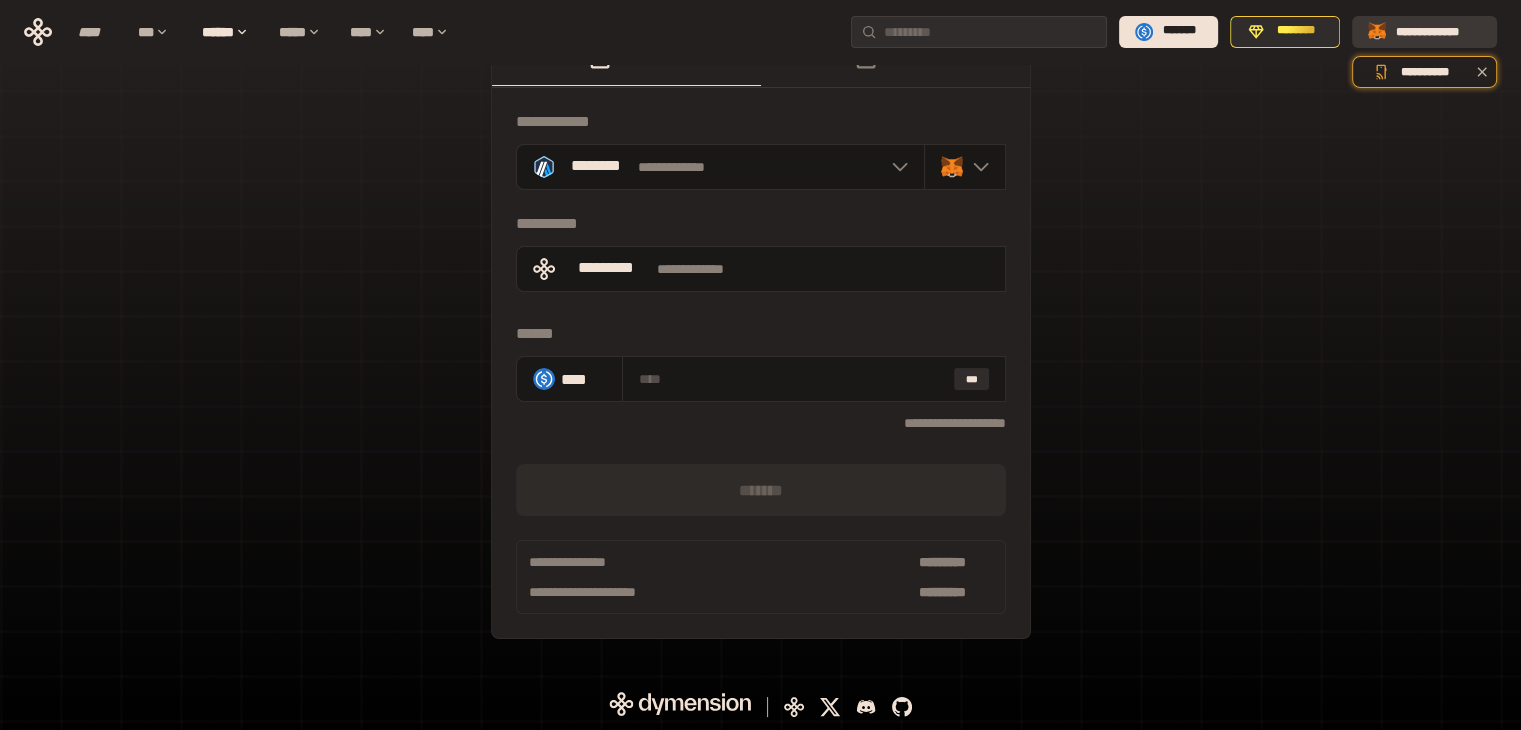click on "**********" at bounding box center [1424, 31] 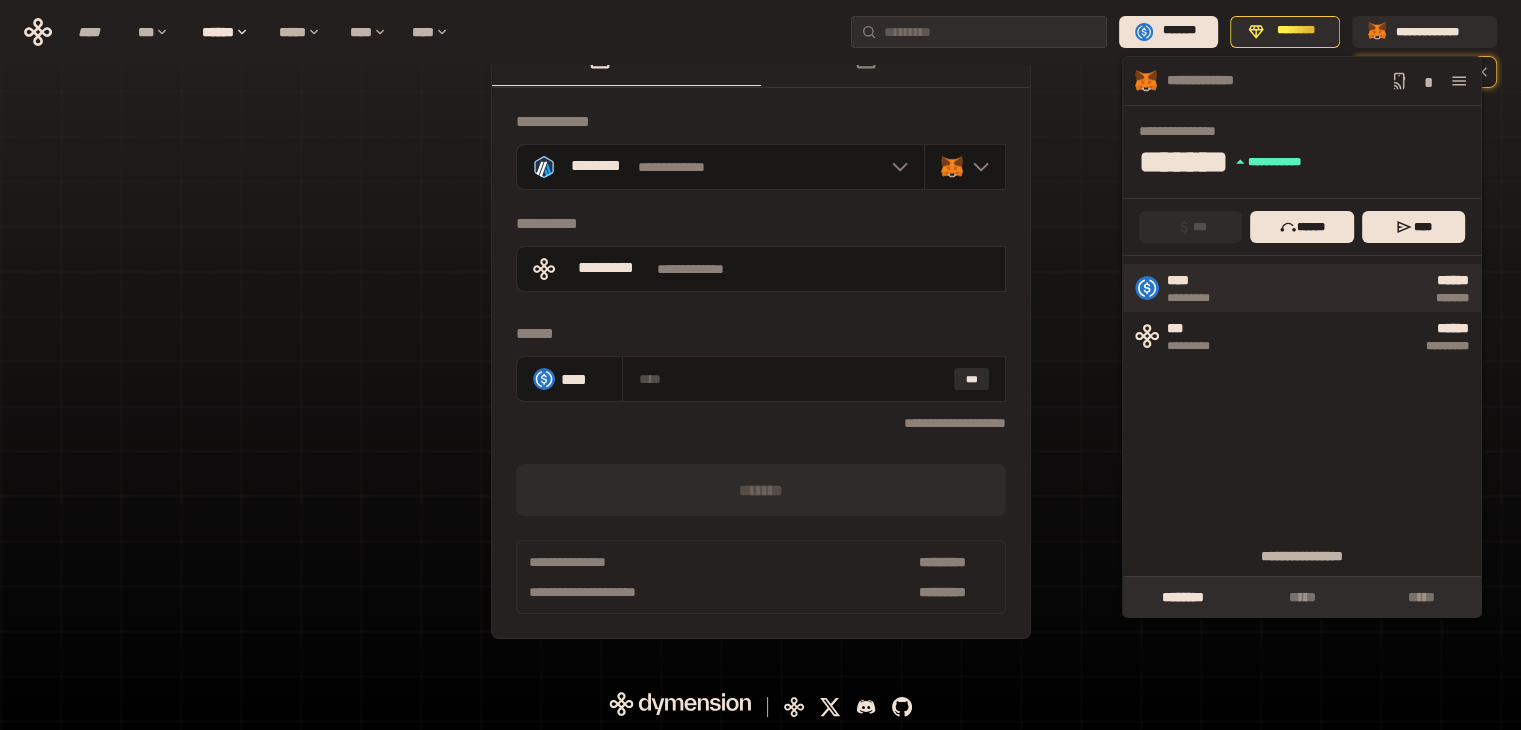 click on "*********" at bounding box center [1199, 298] 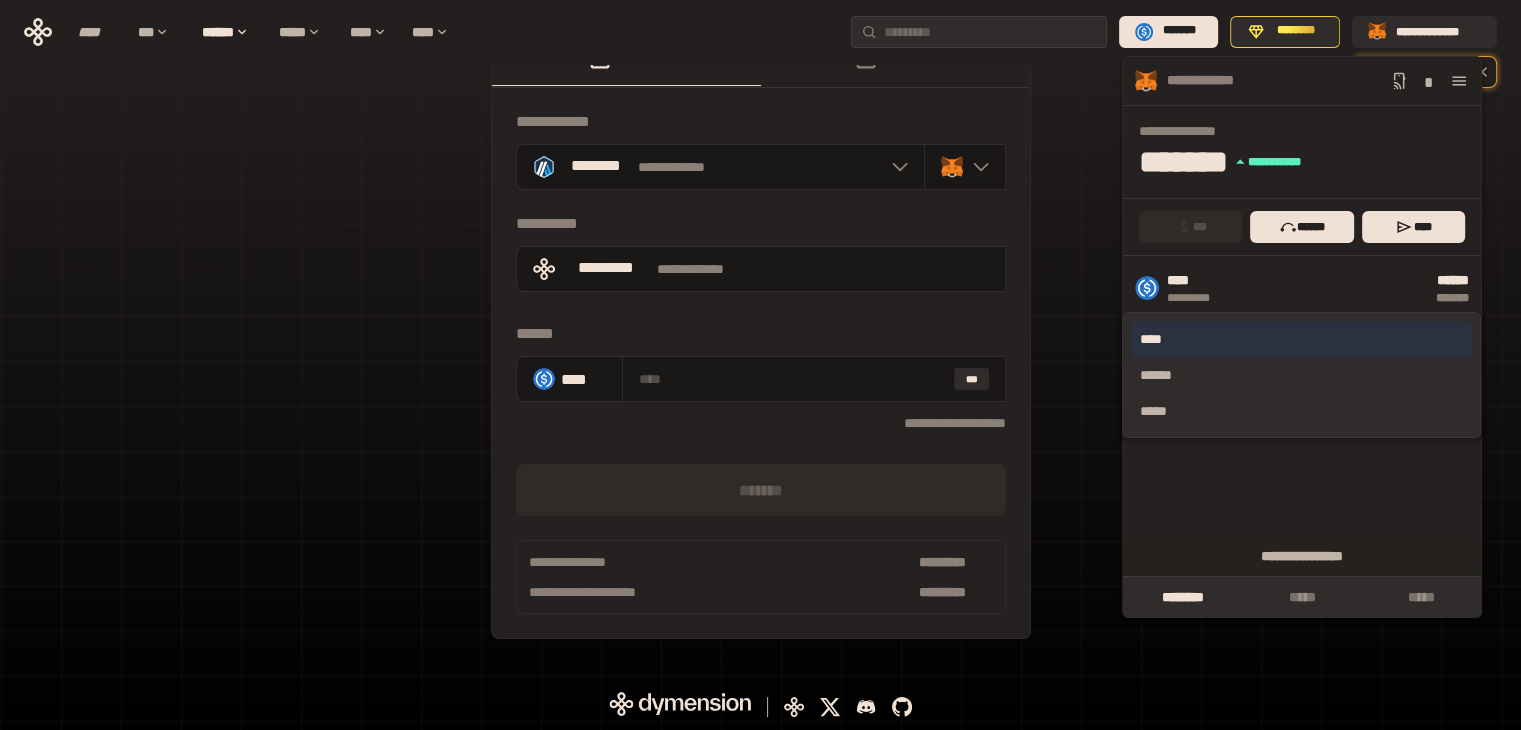 click on "****" at bounding box center [1301, 339] 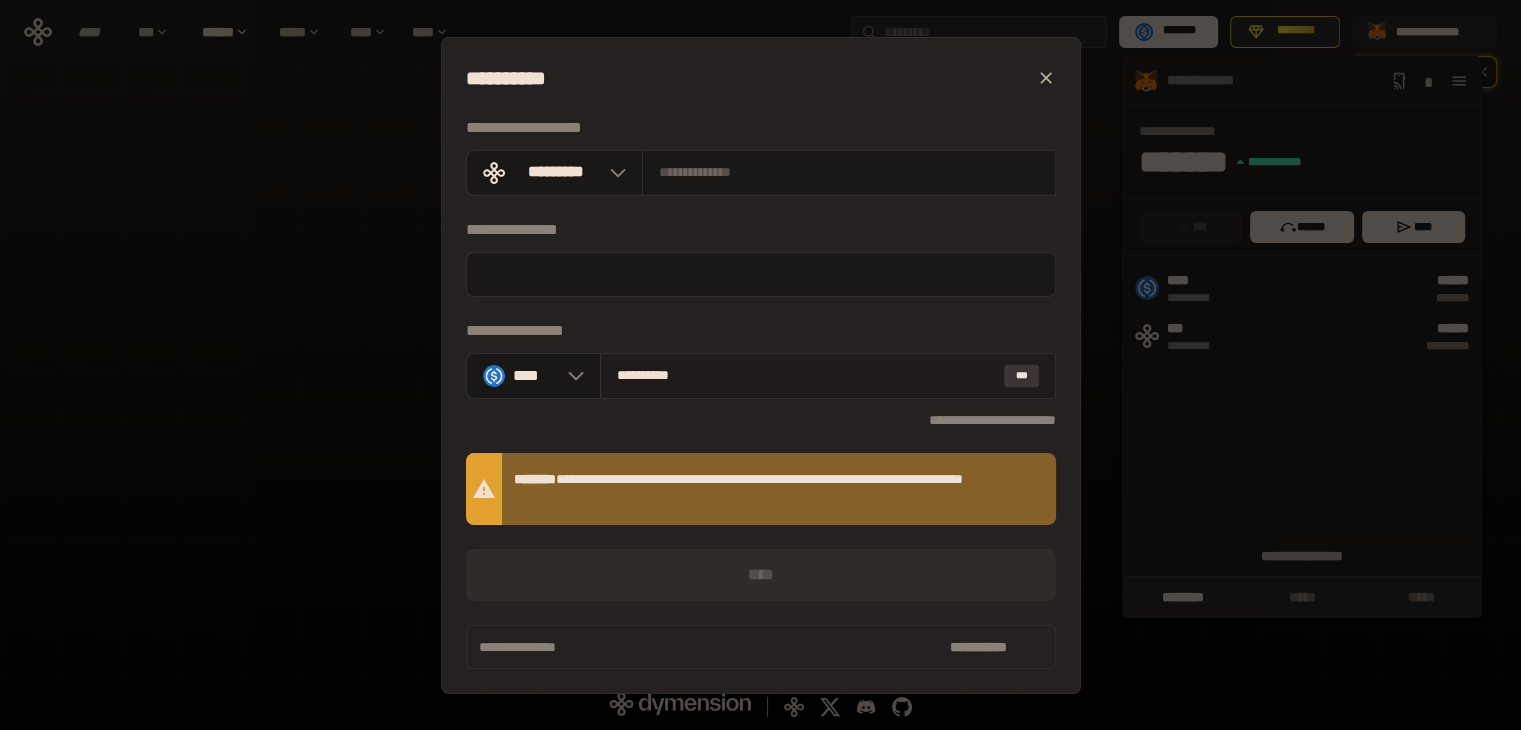 click on "***" at bounding box center (1022, 376) 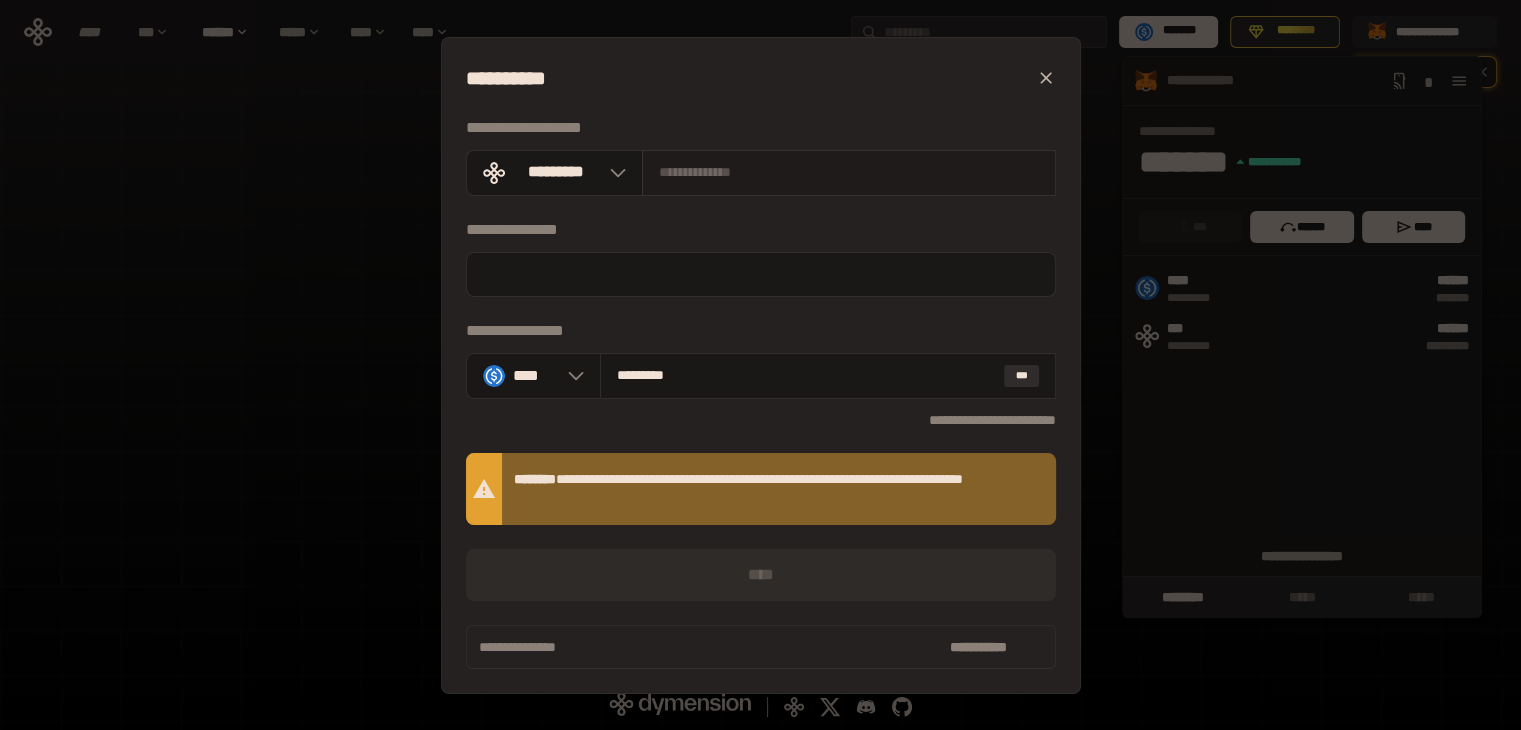 click at bounding box center [849, 172] 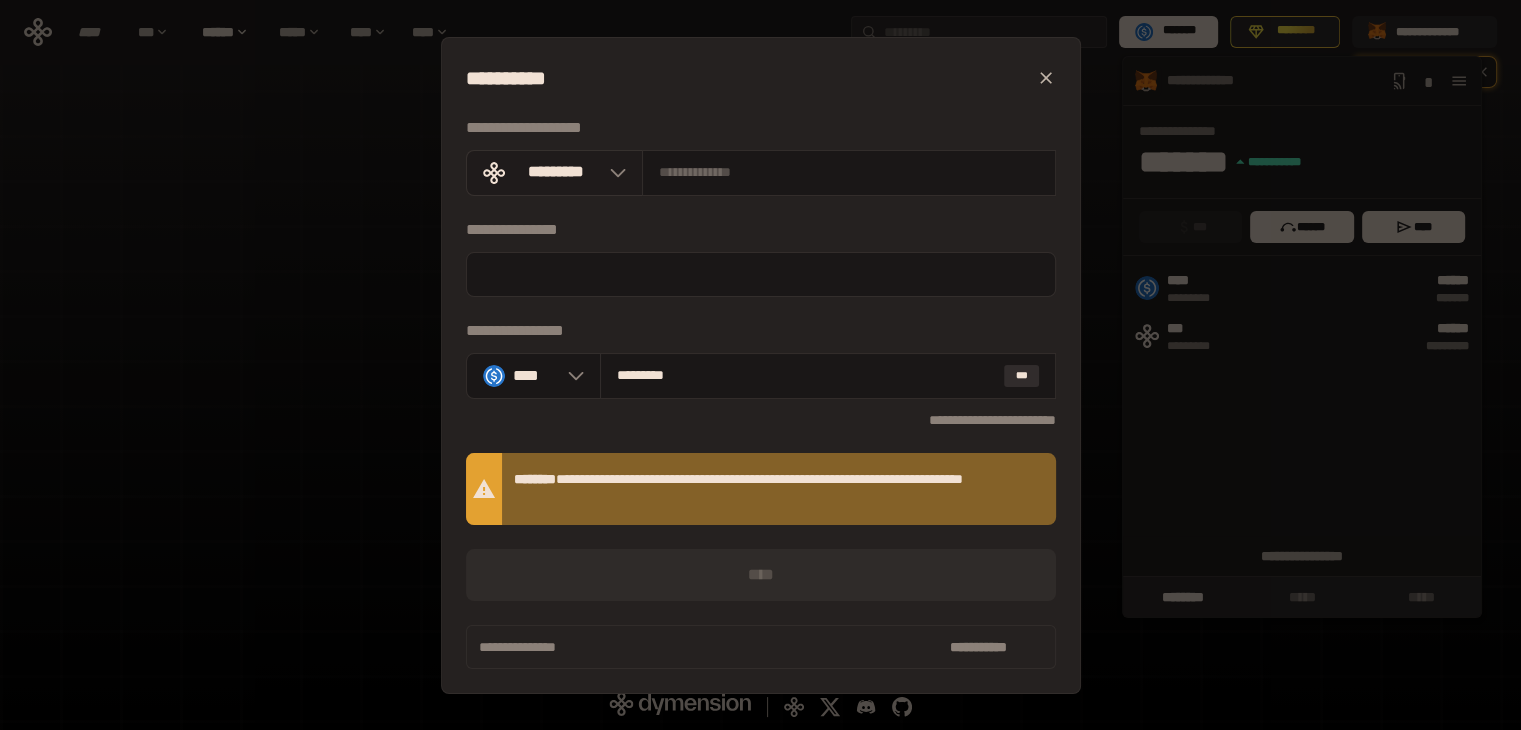 click 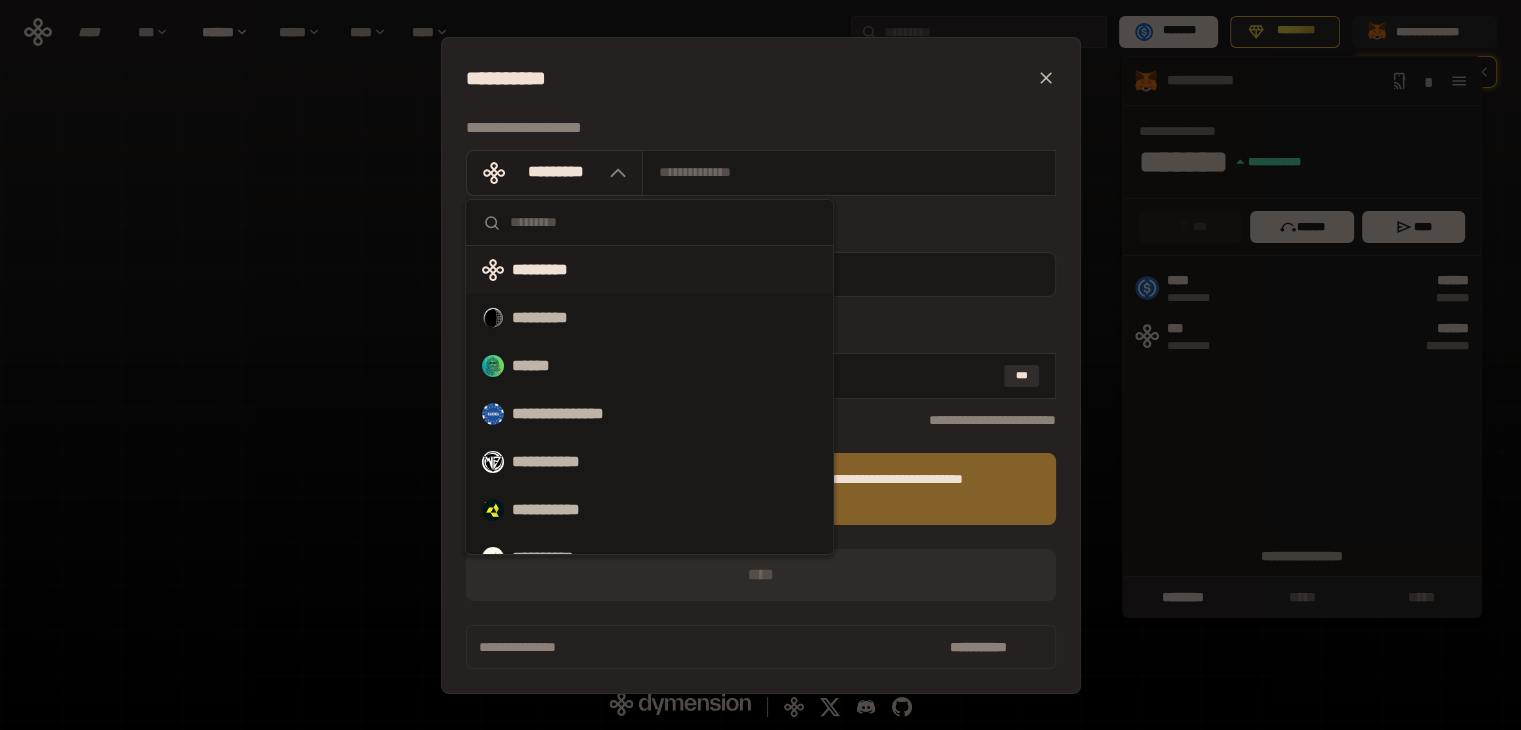 type 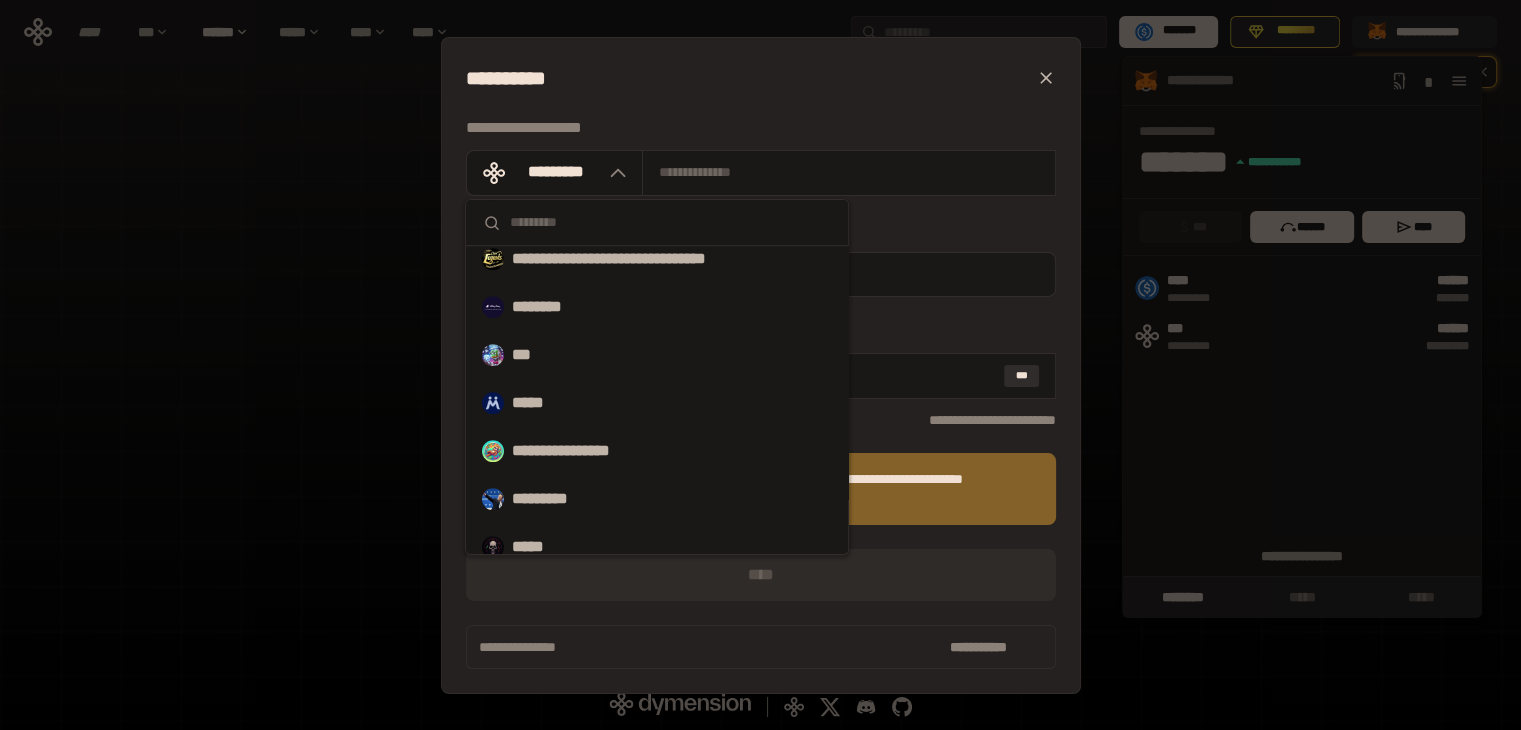 scroll, scrollTop: 1333, scrollLeft: 0, axis: vertical 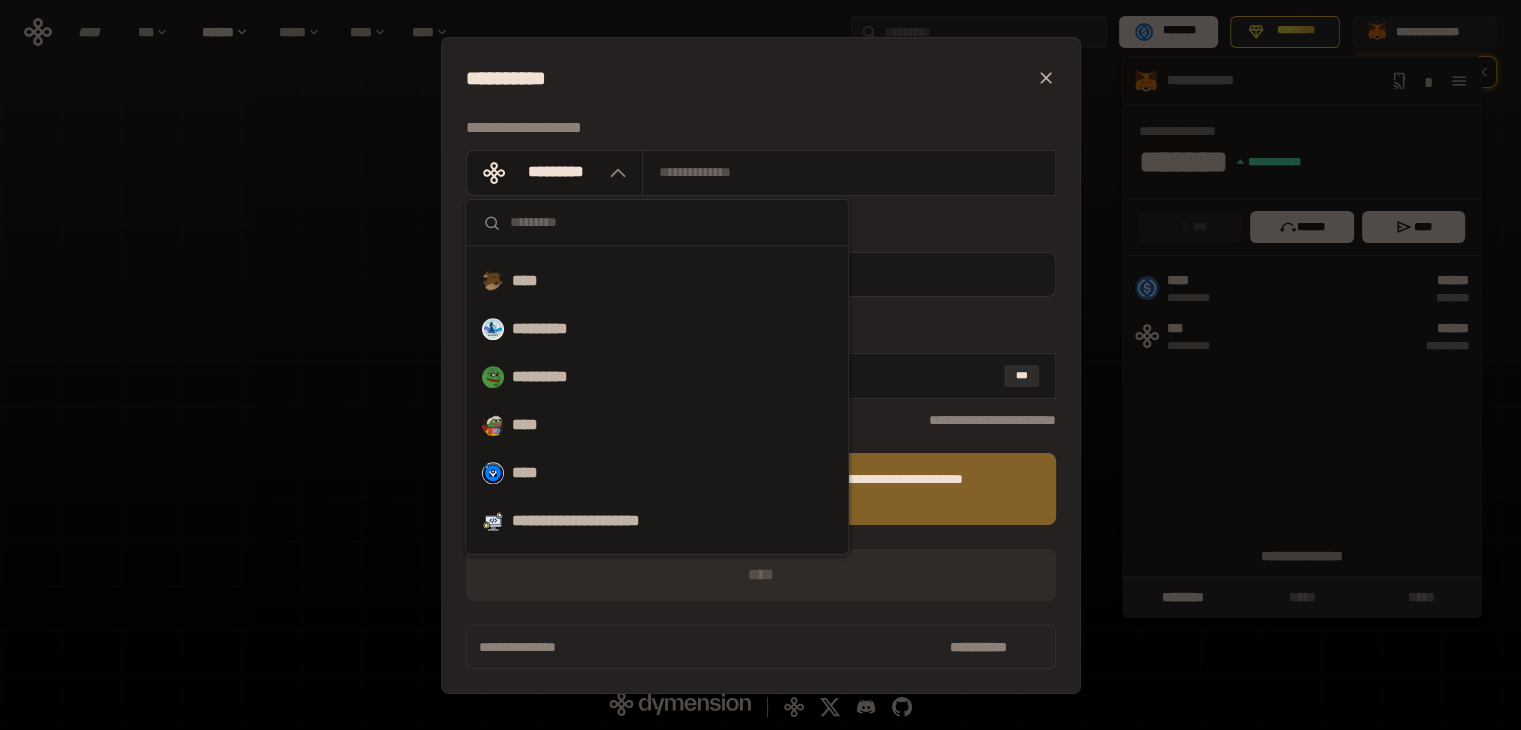 click at bounding box center [670, 222] 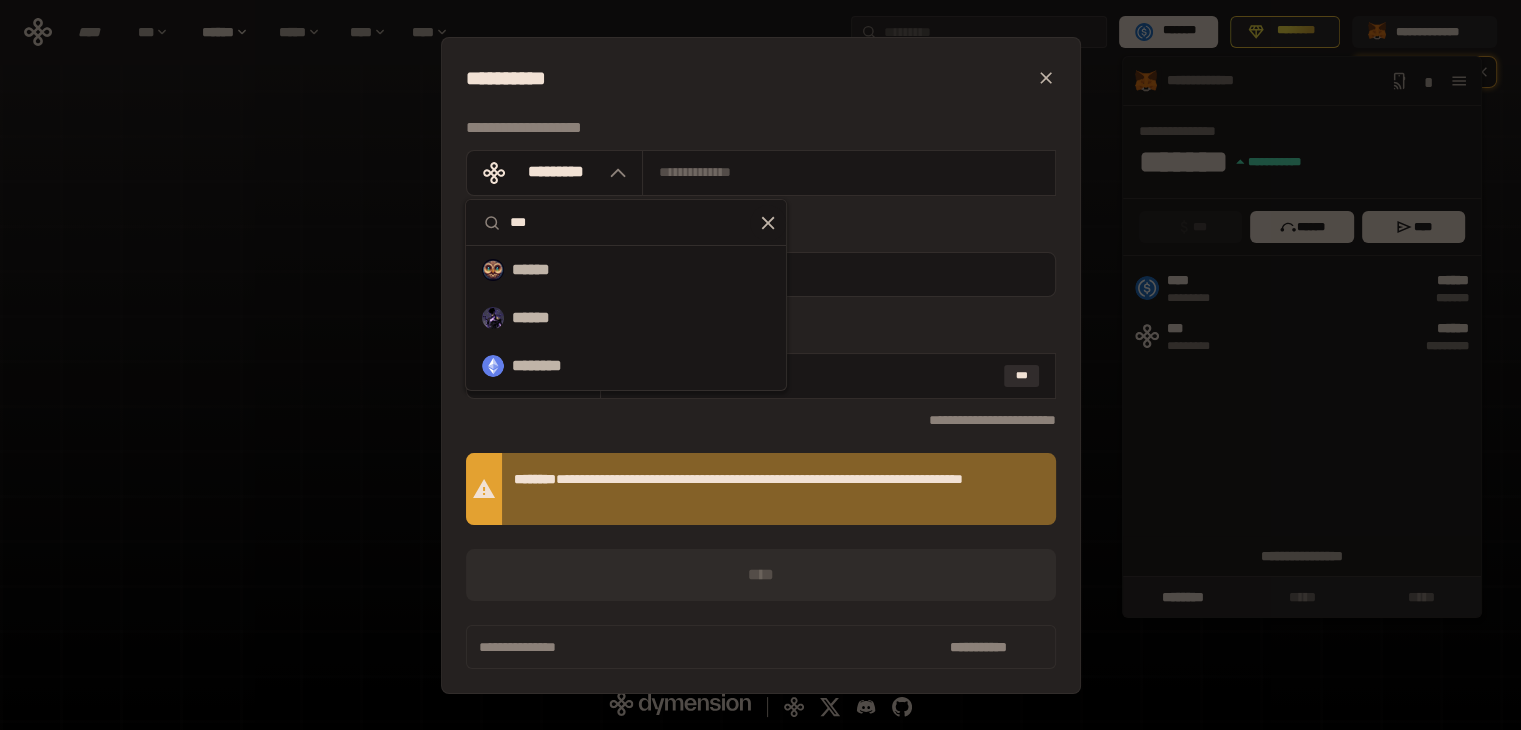 scroll, scrollTop: 0, scrollLeft: 0, axis: both 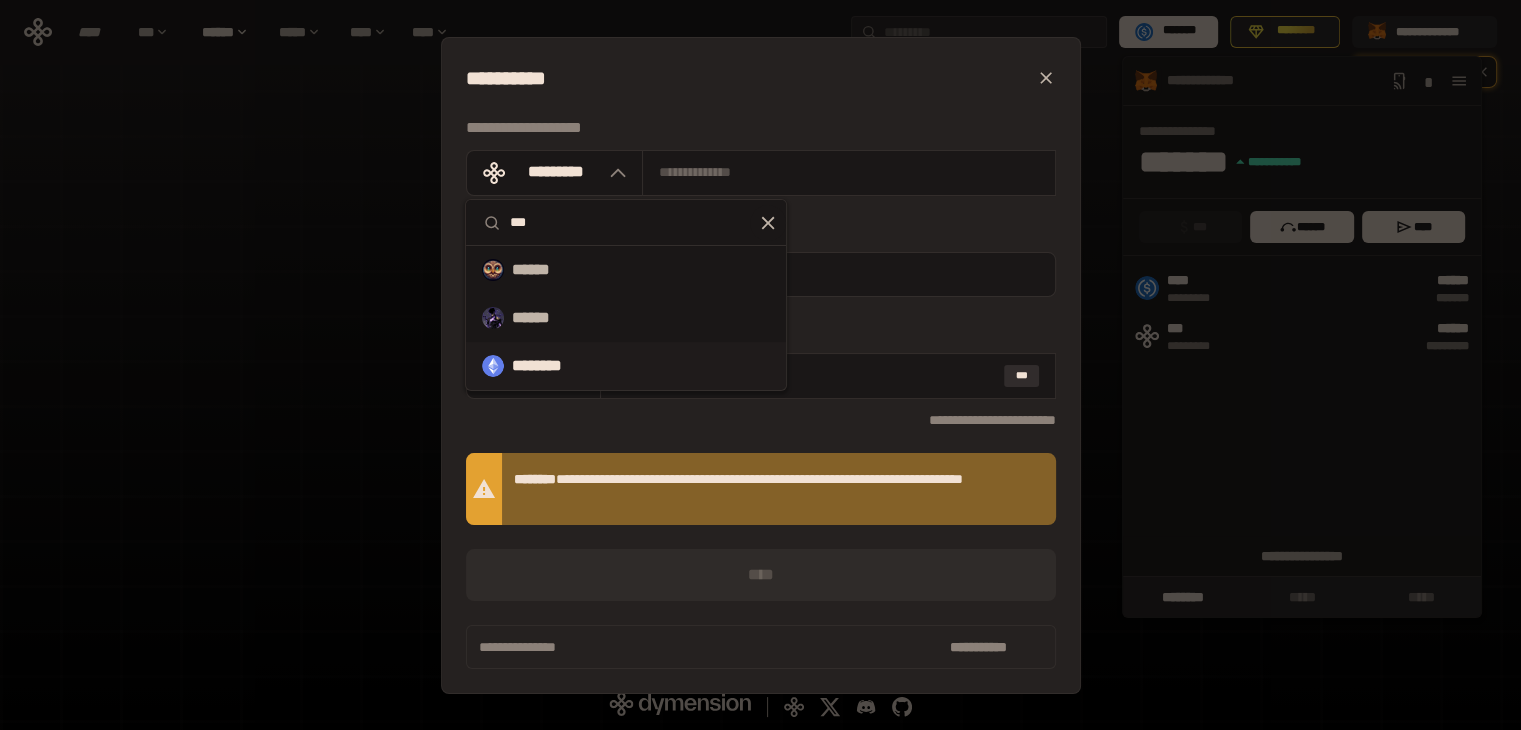 type on "***" 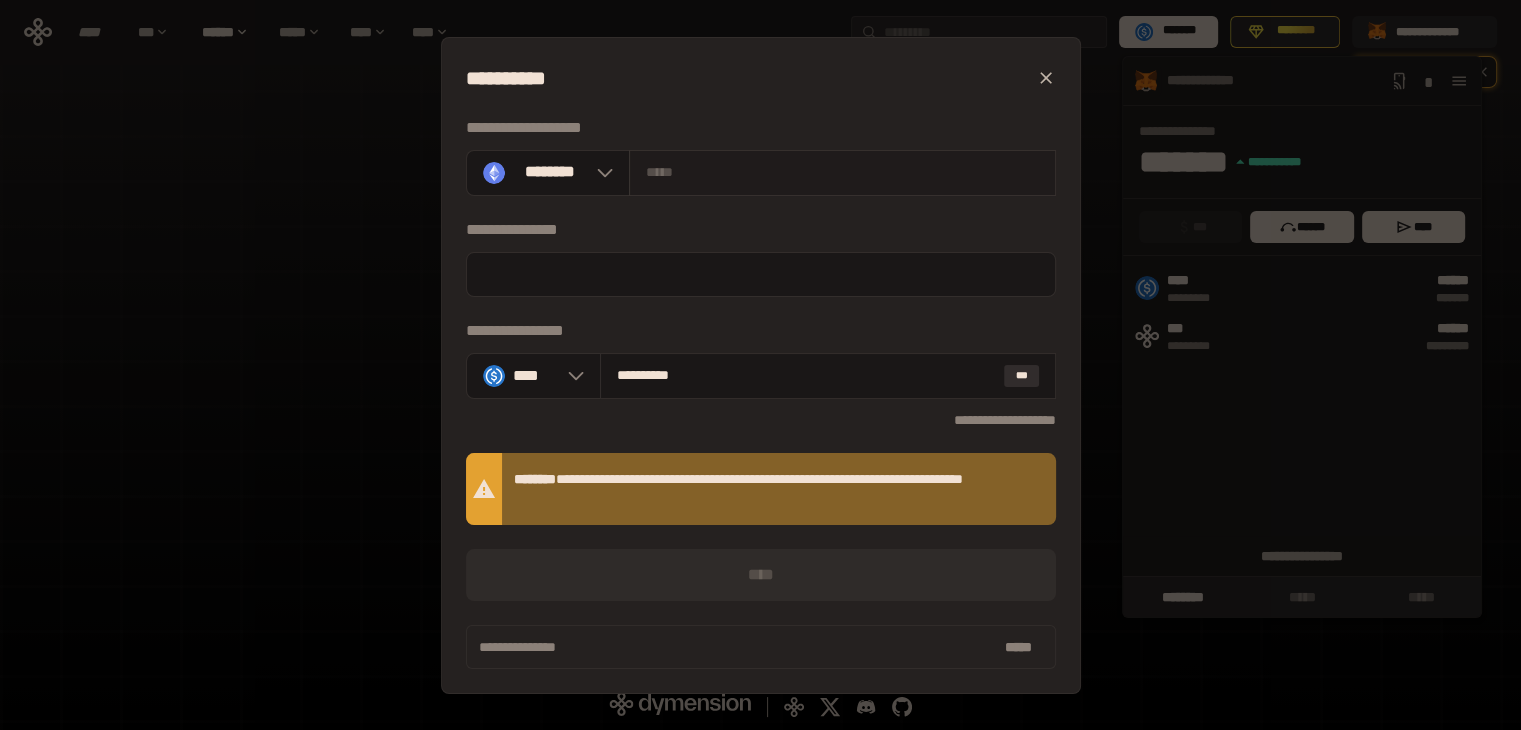 click at bounding box center (842, 172) 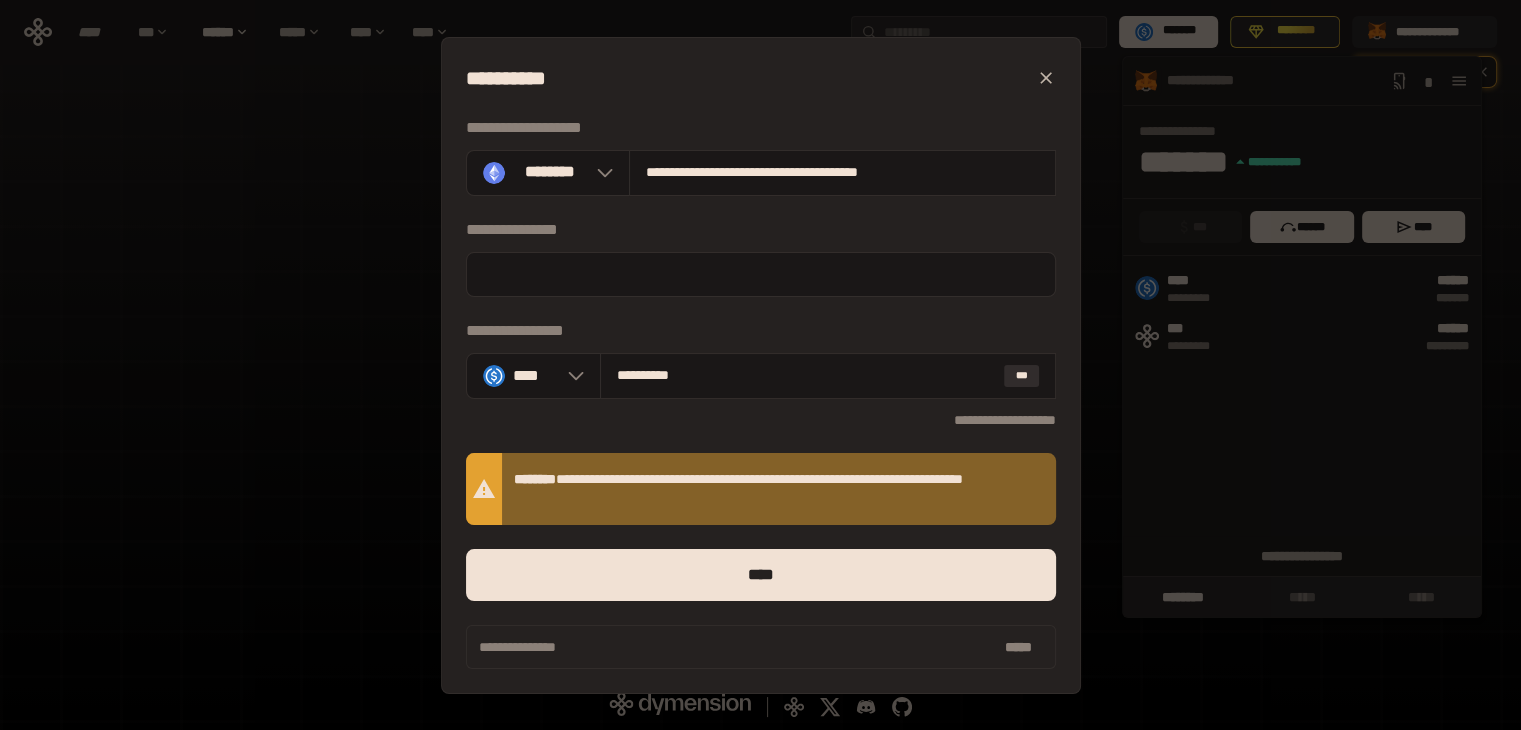 type on "**********" 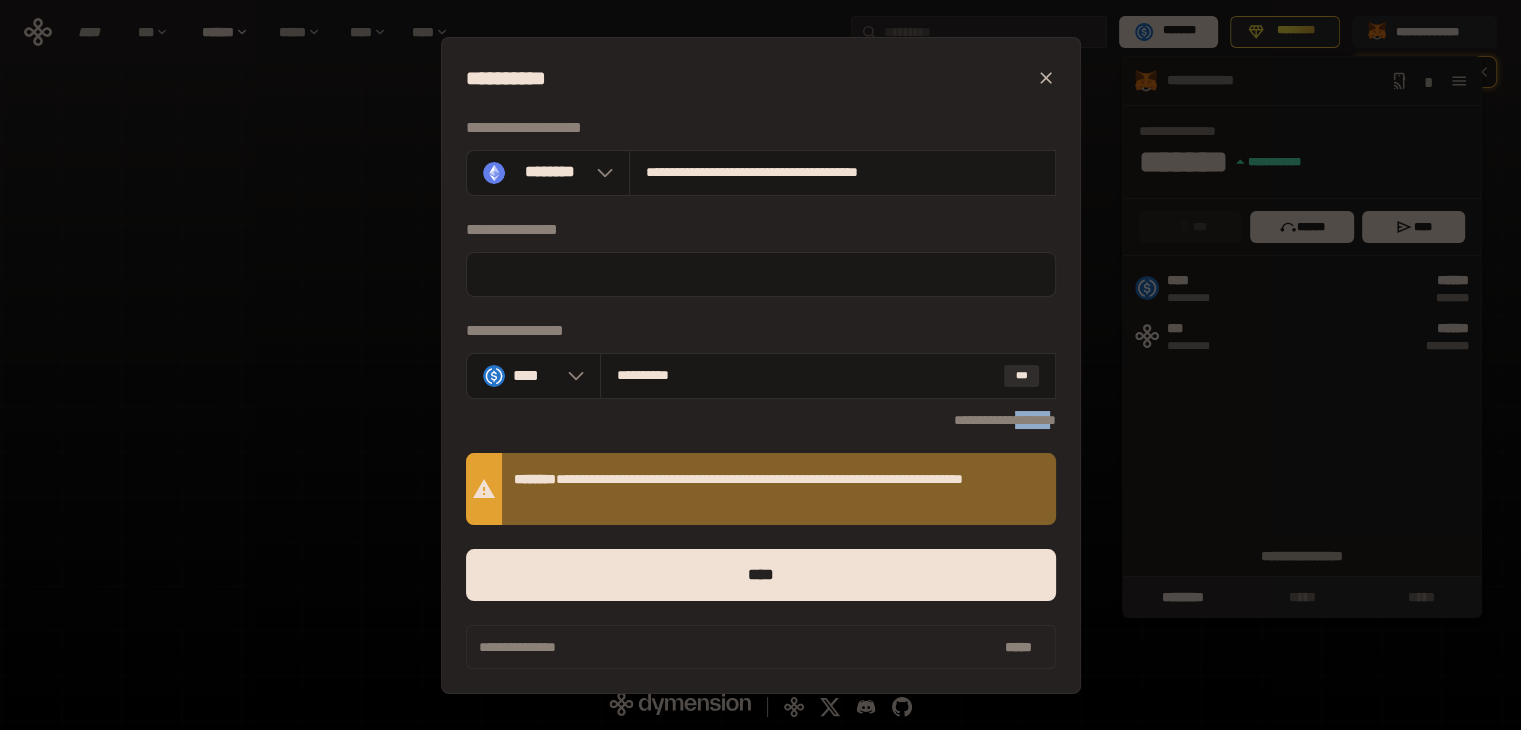 drag, startPoint x: 986, startPoint y: 420, endPoint x: 1044, endPoint y: 420, distance: 58 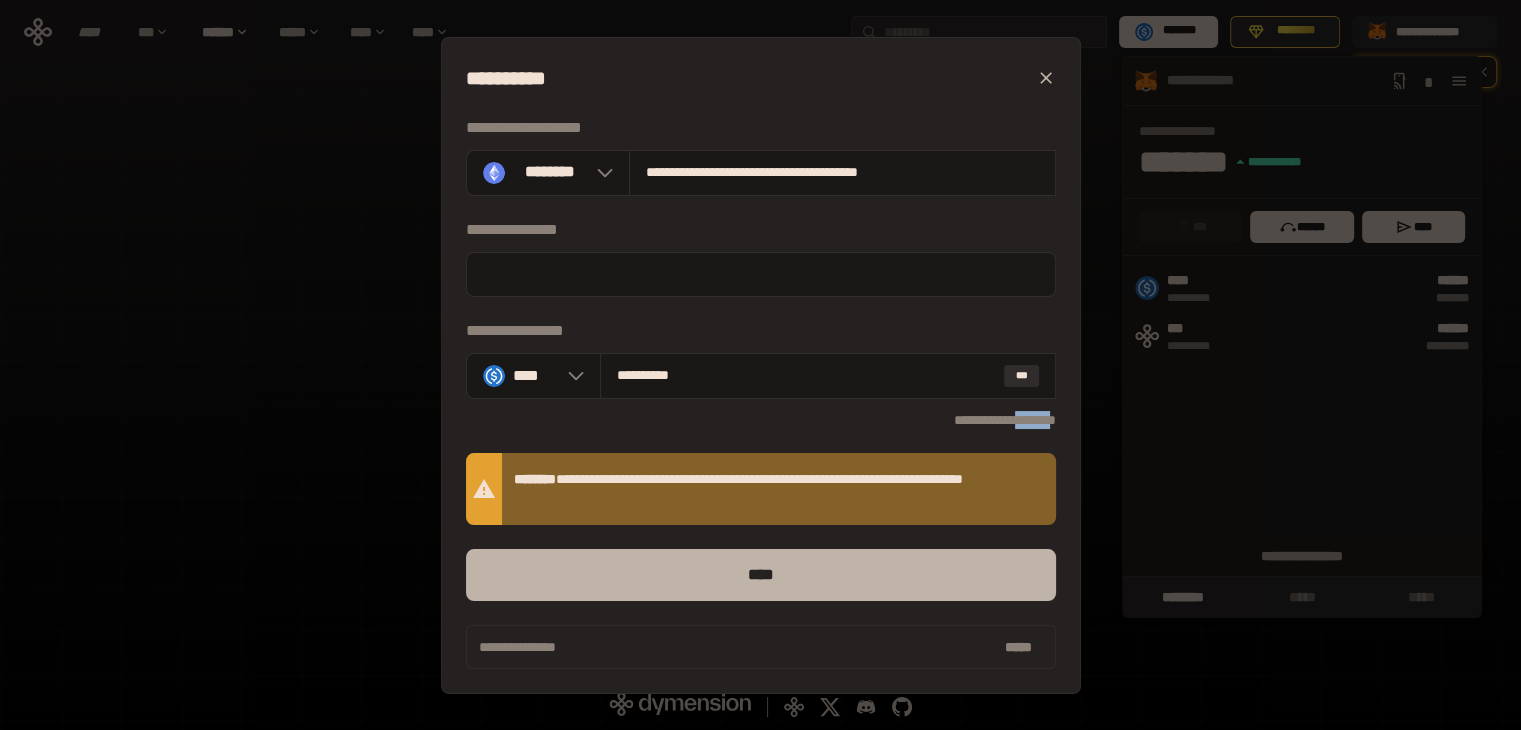 click on "****" at bounding box center [761, 575] 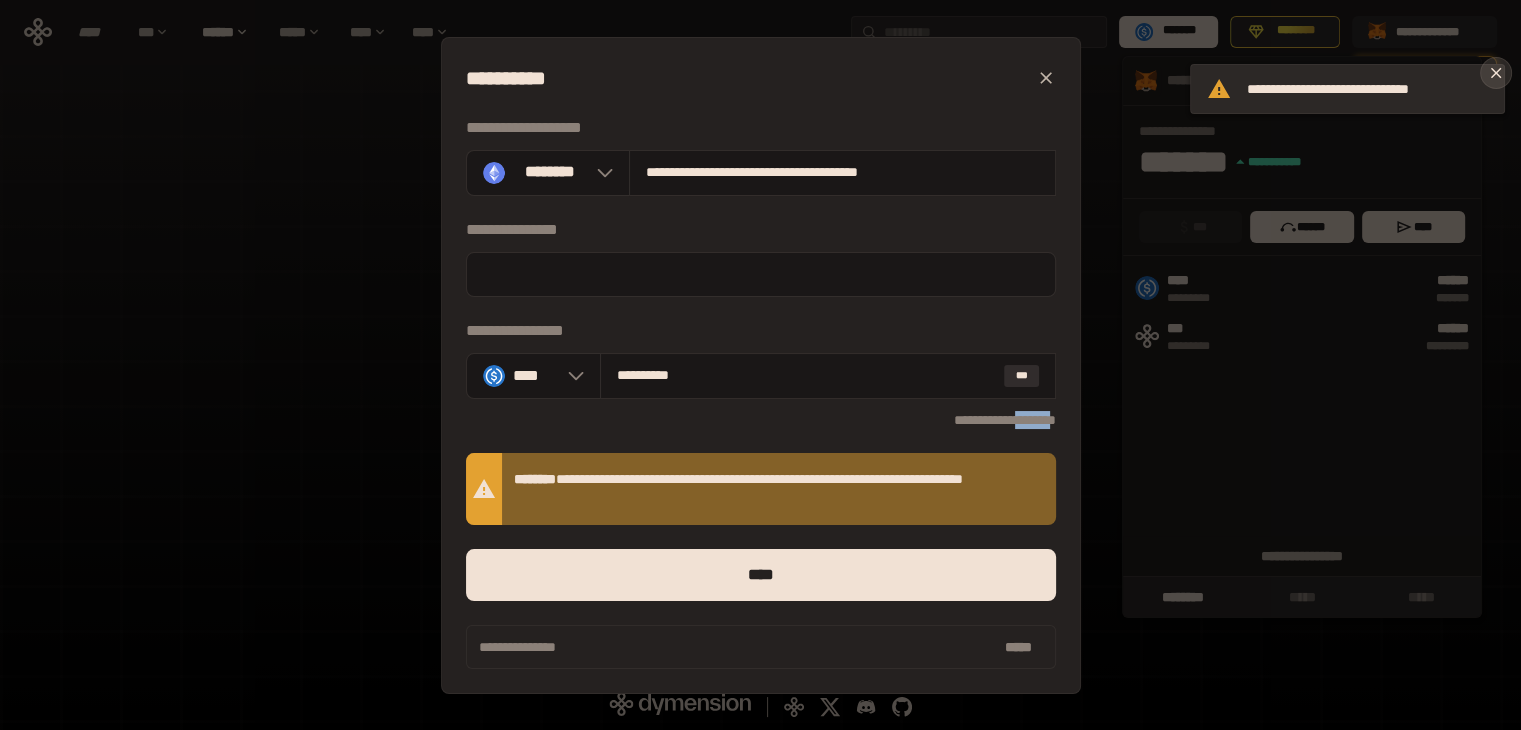 click at bounding box center [1496, 73] 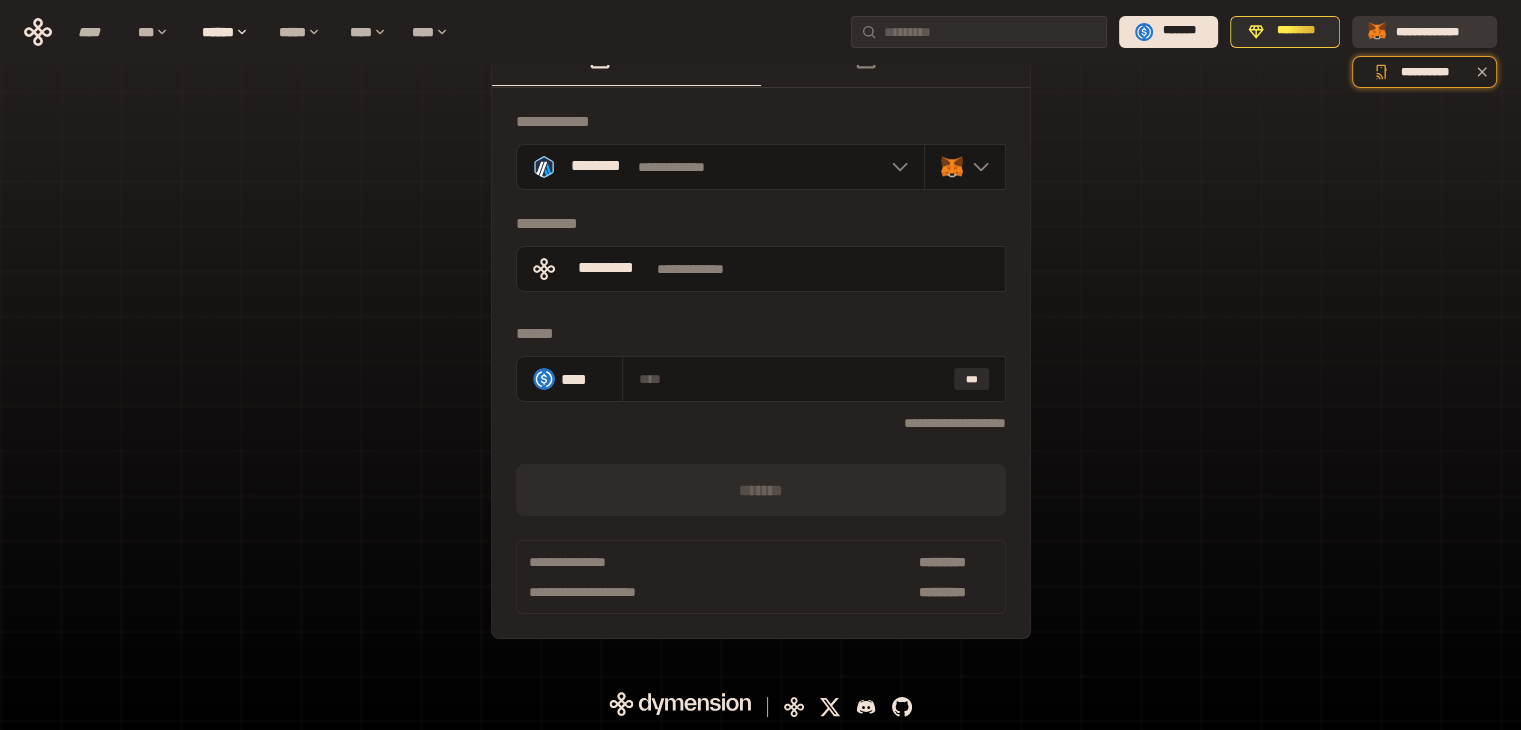 click on "**********" at bounding box center [1438, 31] 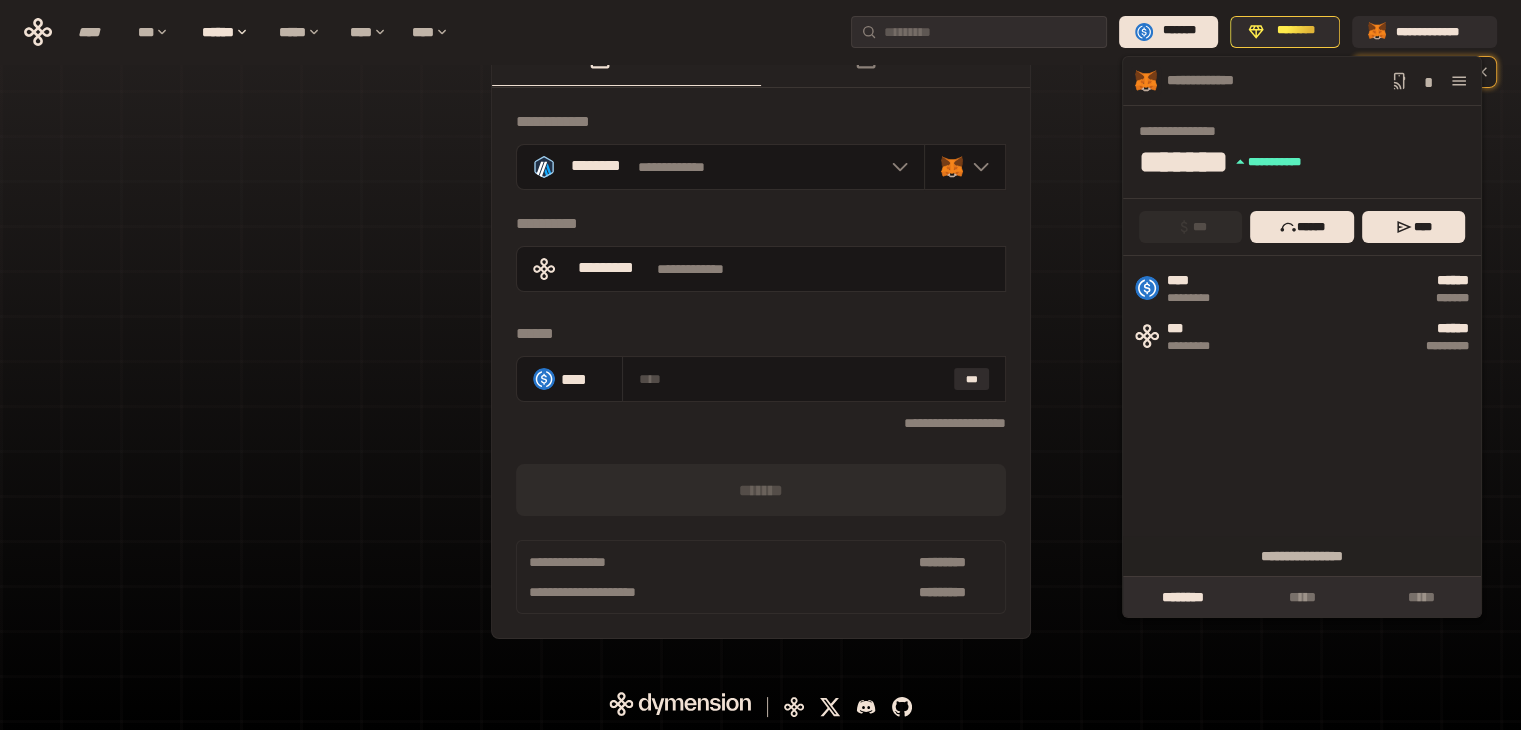 click on "**********" at bounding box center [760, 345] 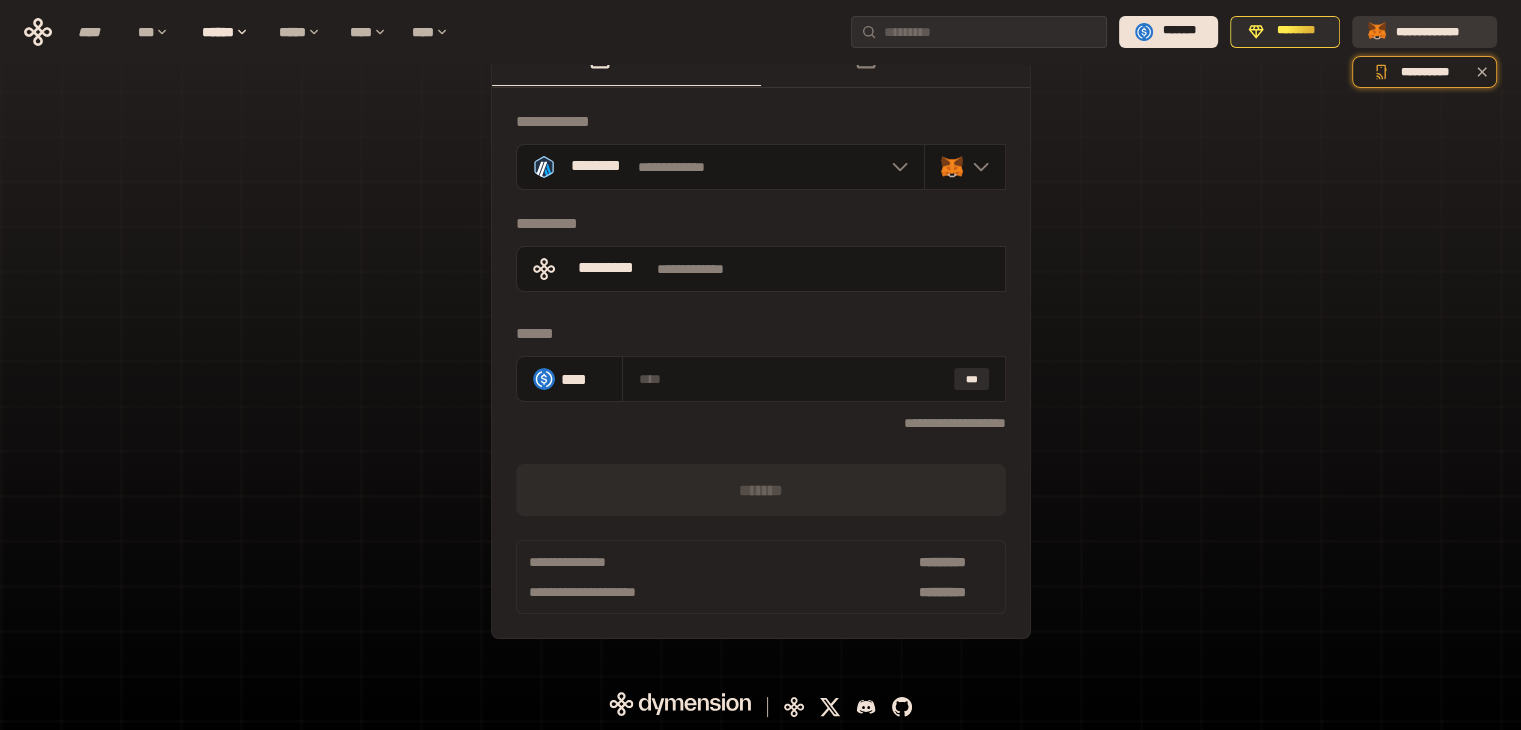 click on "**********" at bounding box center [1438, 31] 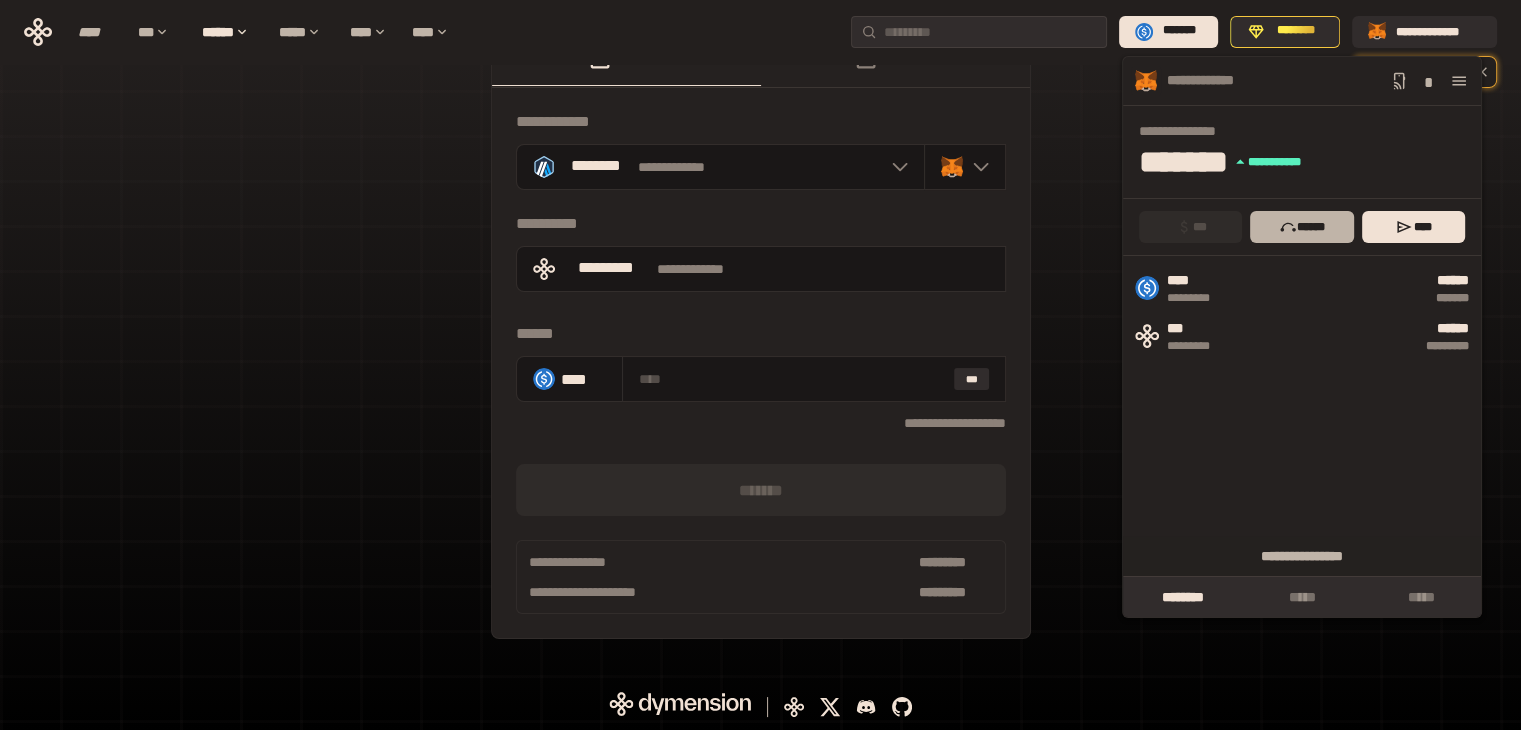 click on "******" at bounding box center (1301, 227) 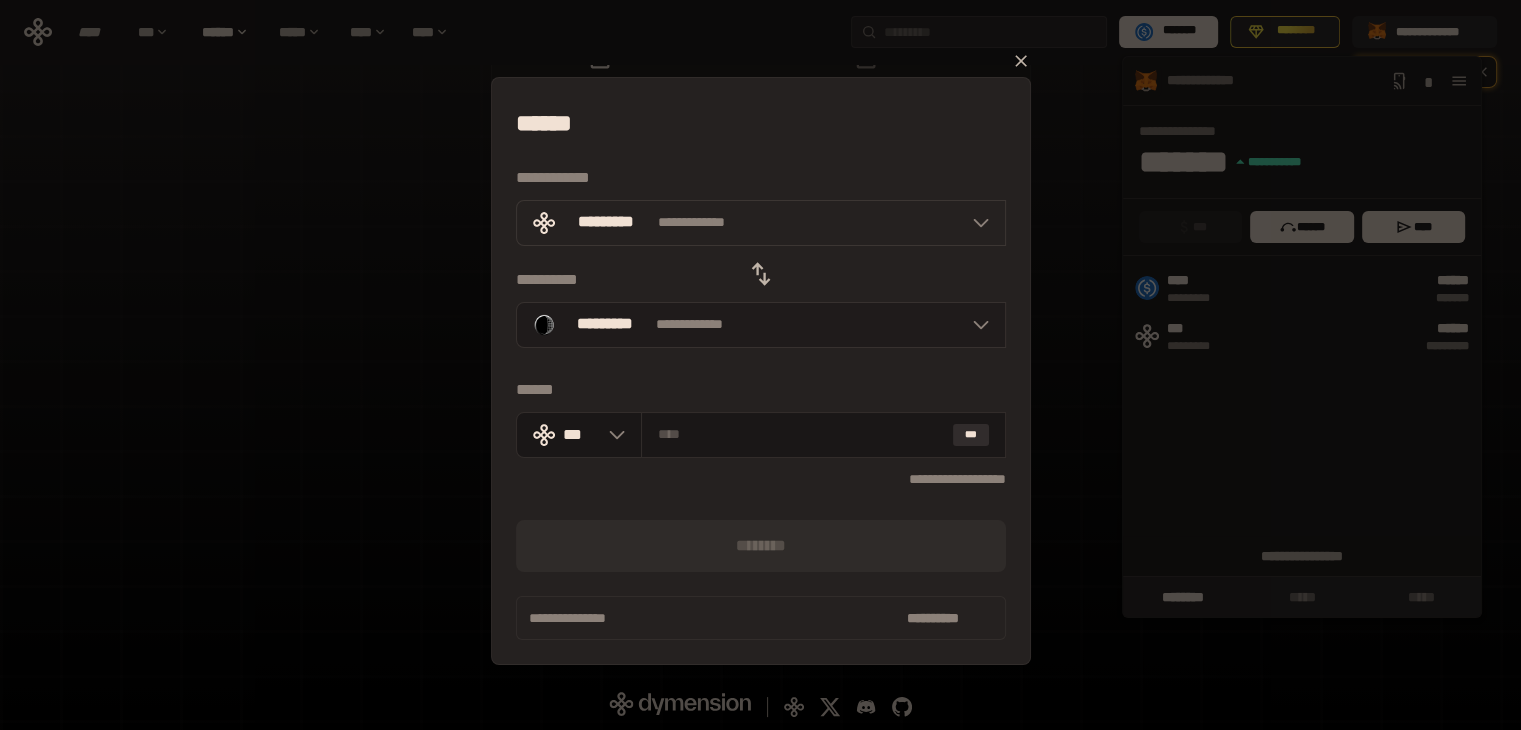 click at bounding box center [976, 325] 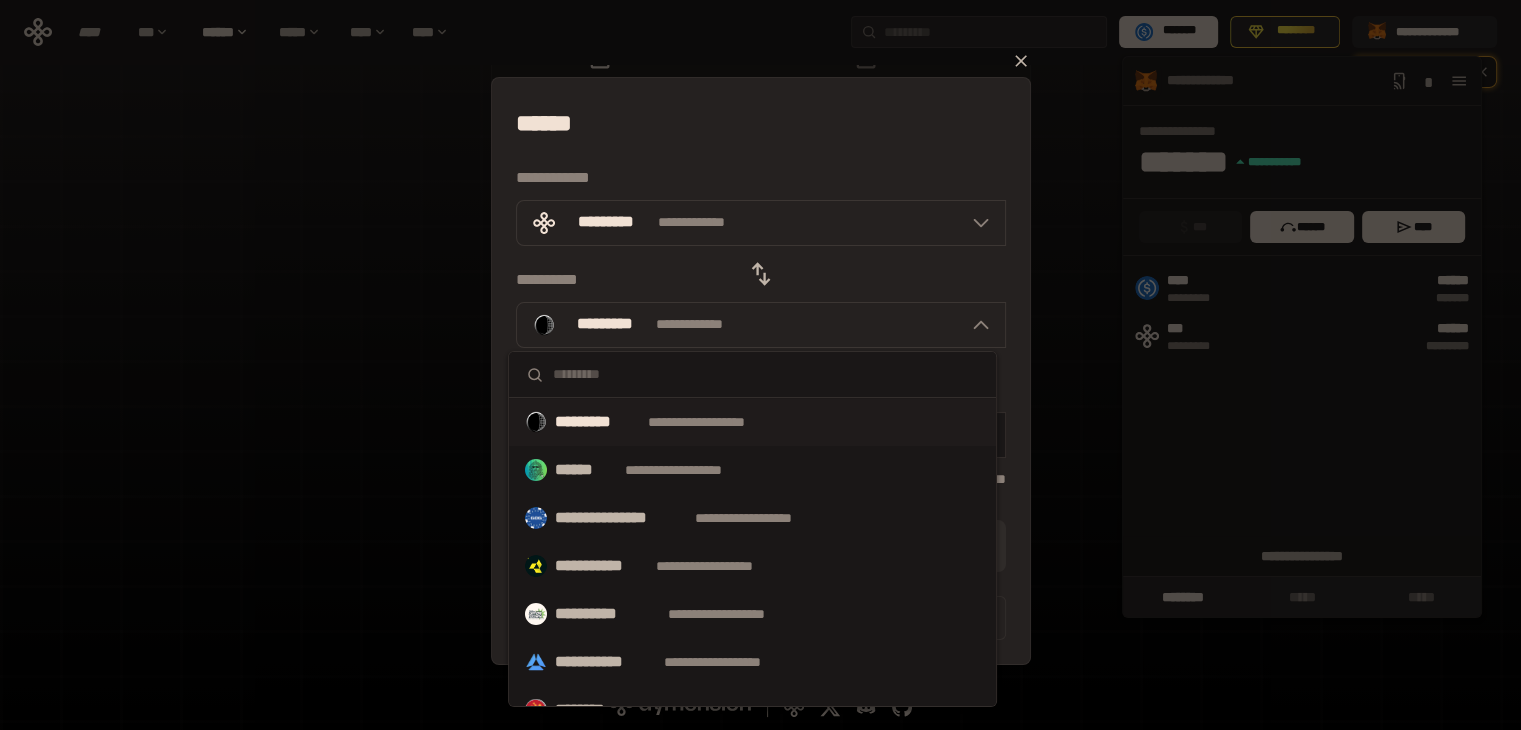 click at bounding box center (766, 374) 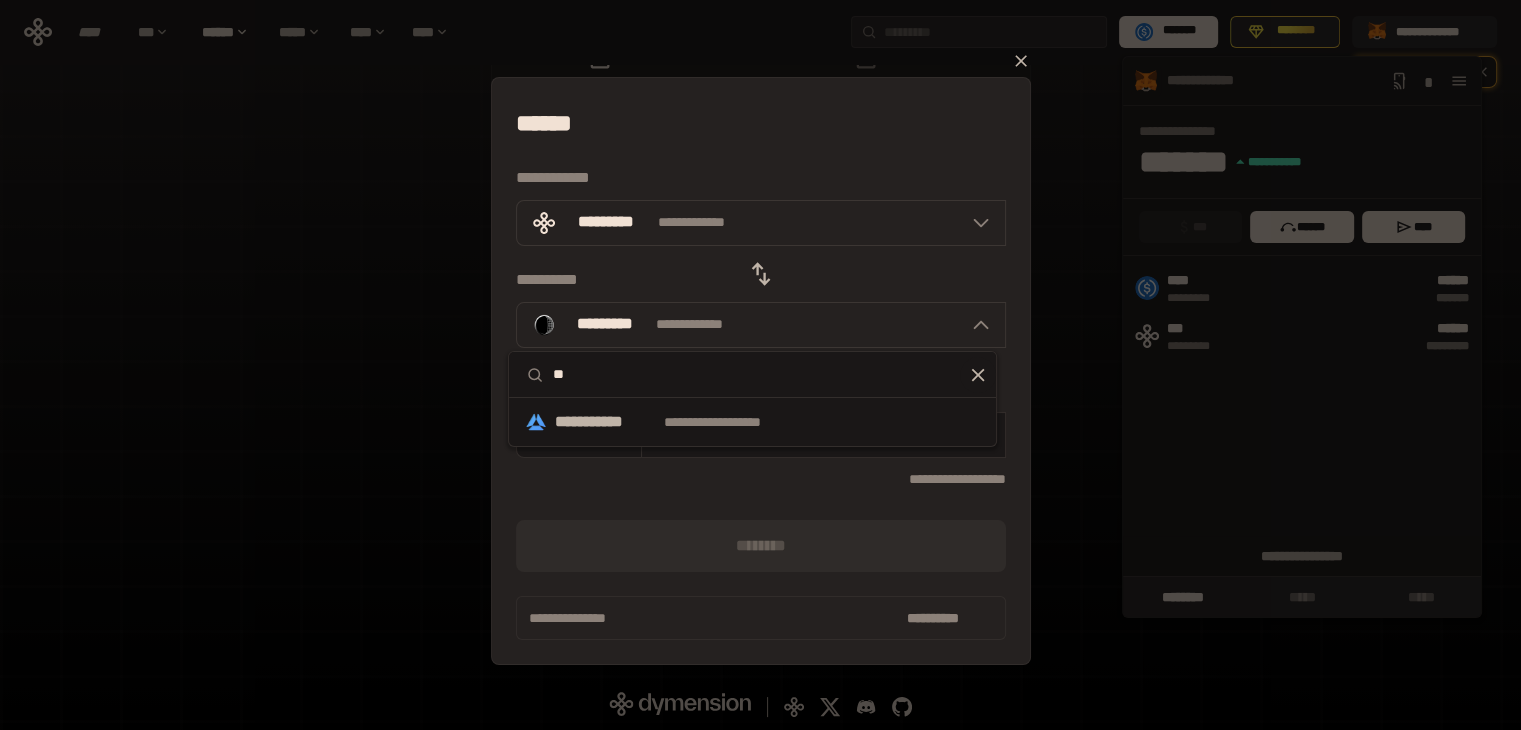 type on "*" 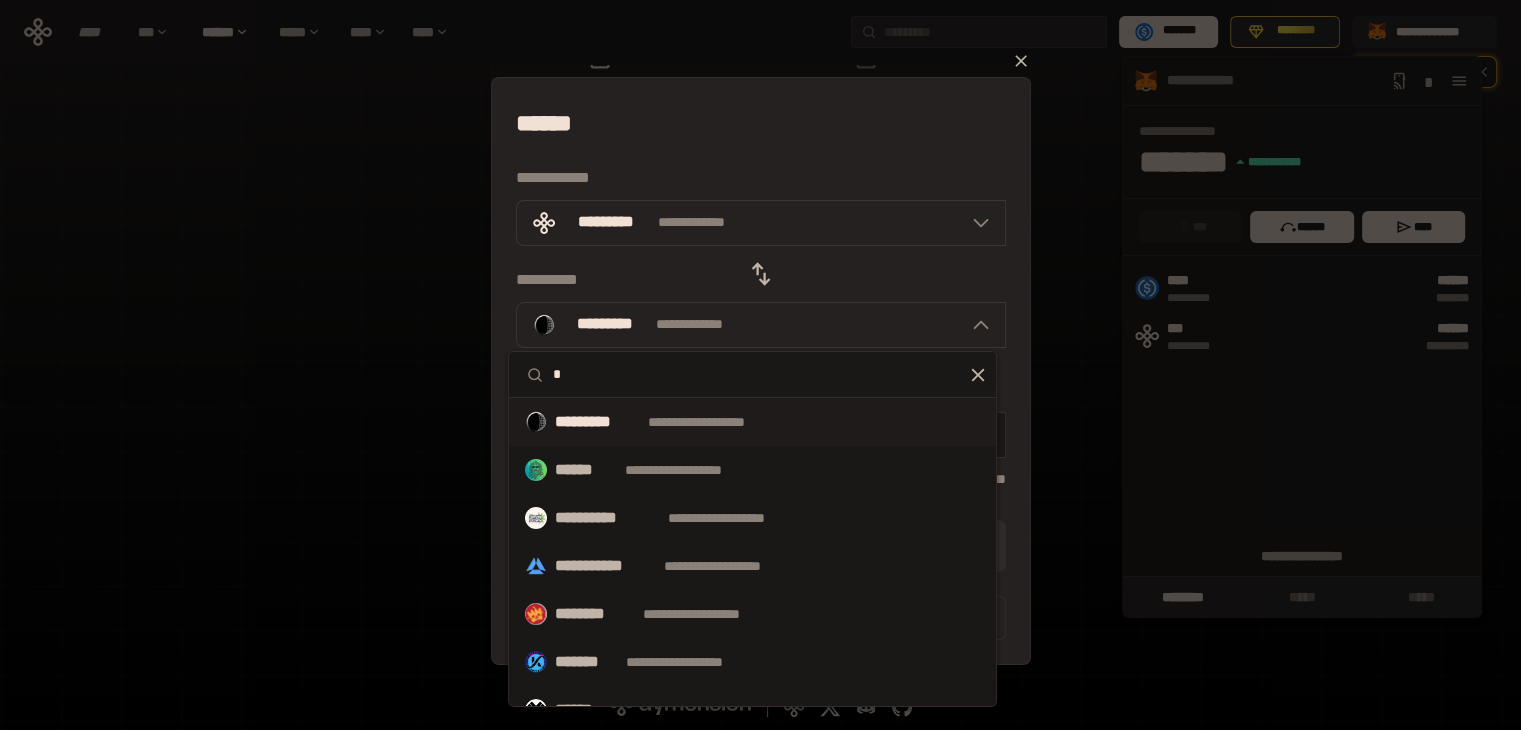 type 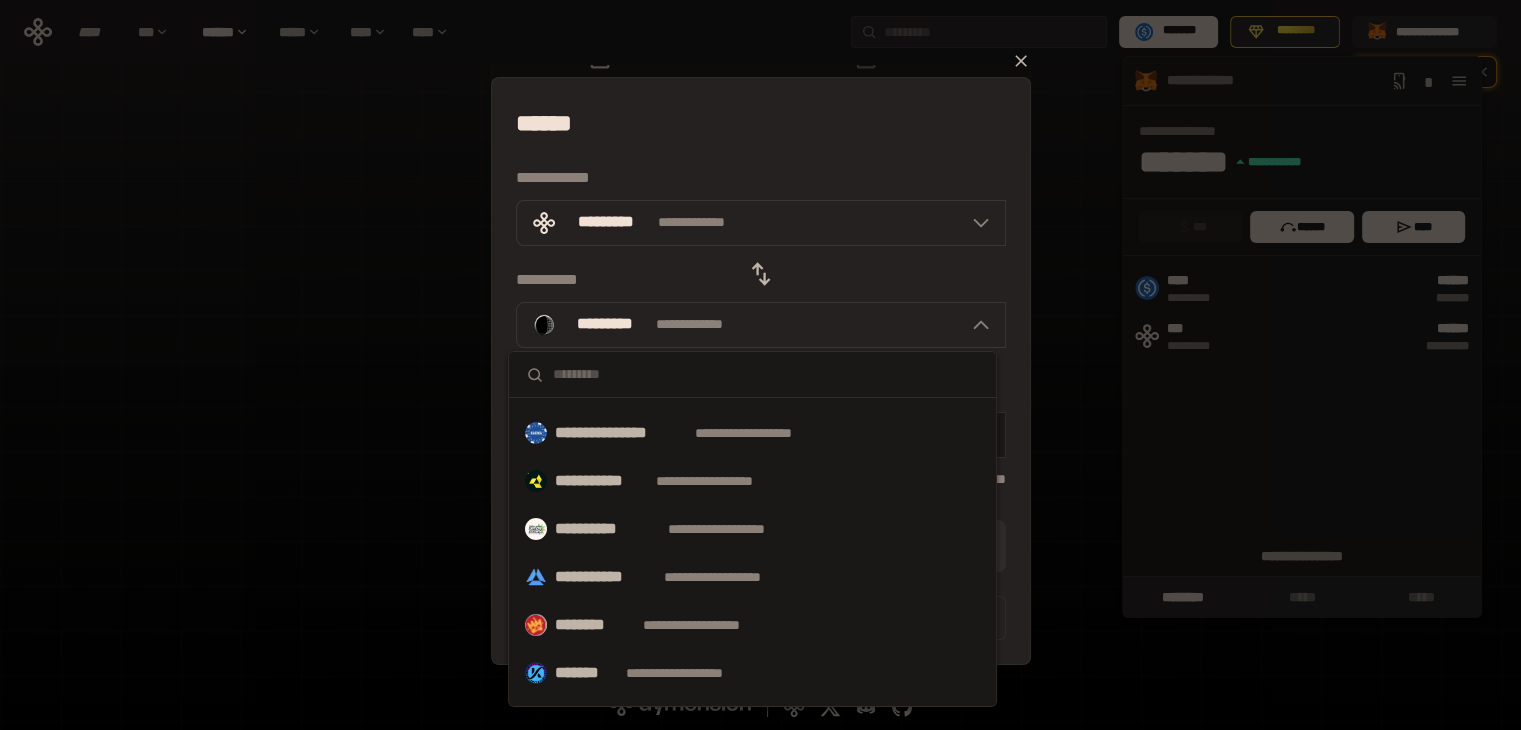 scroll, scrollTop: 0, scrollLeft: 0, axis: both 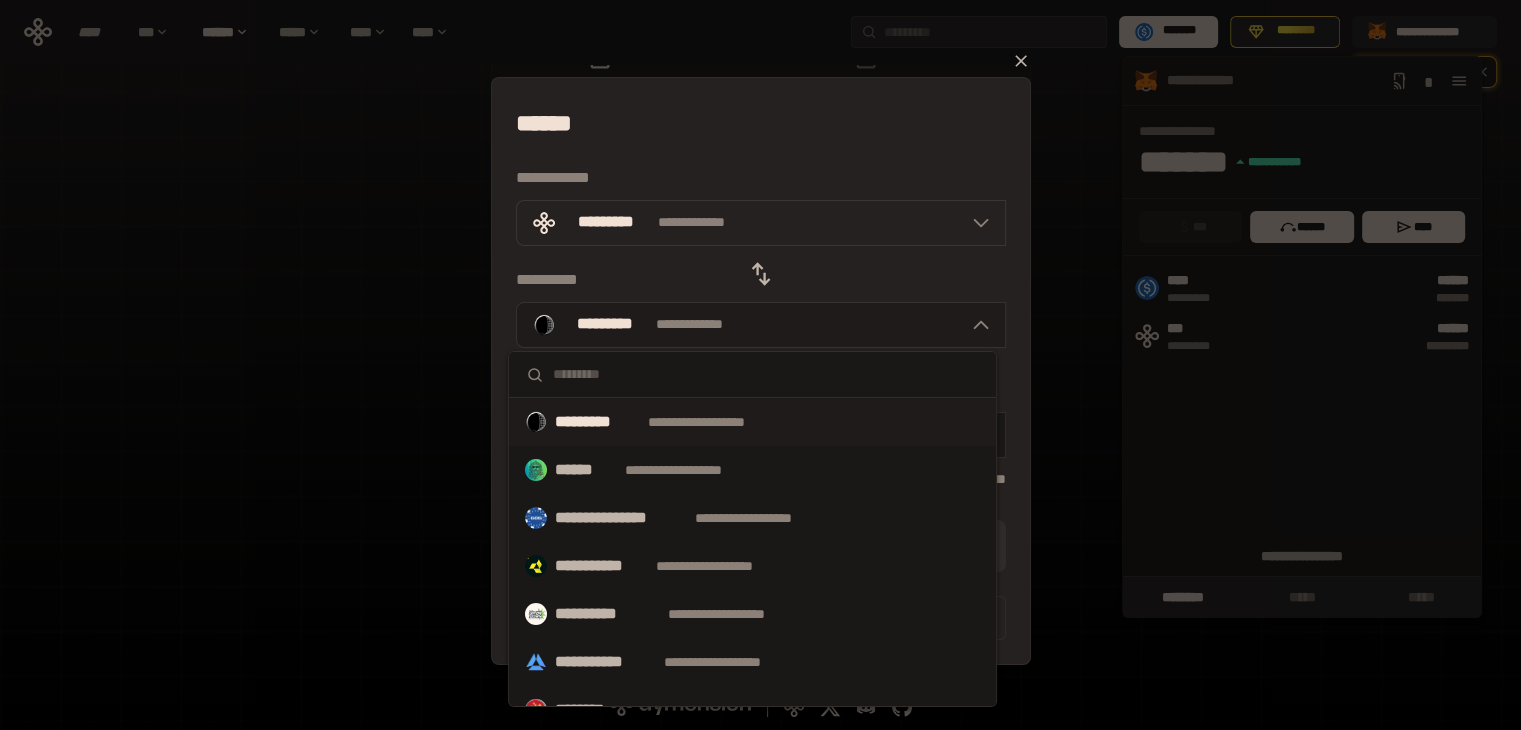 click 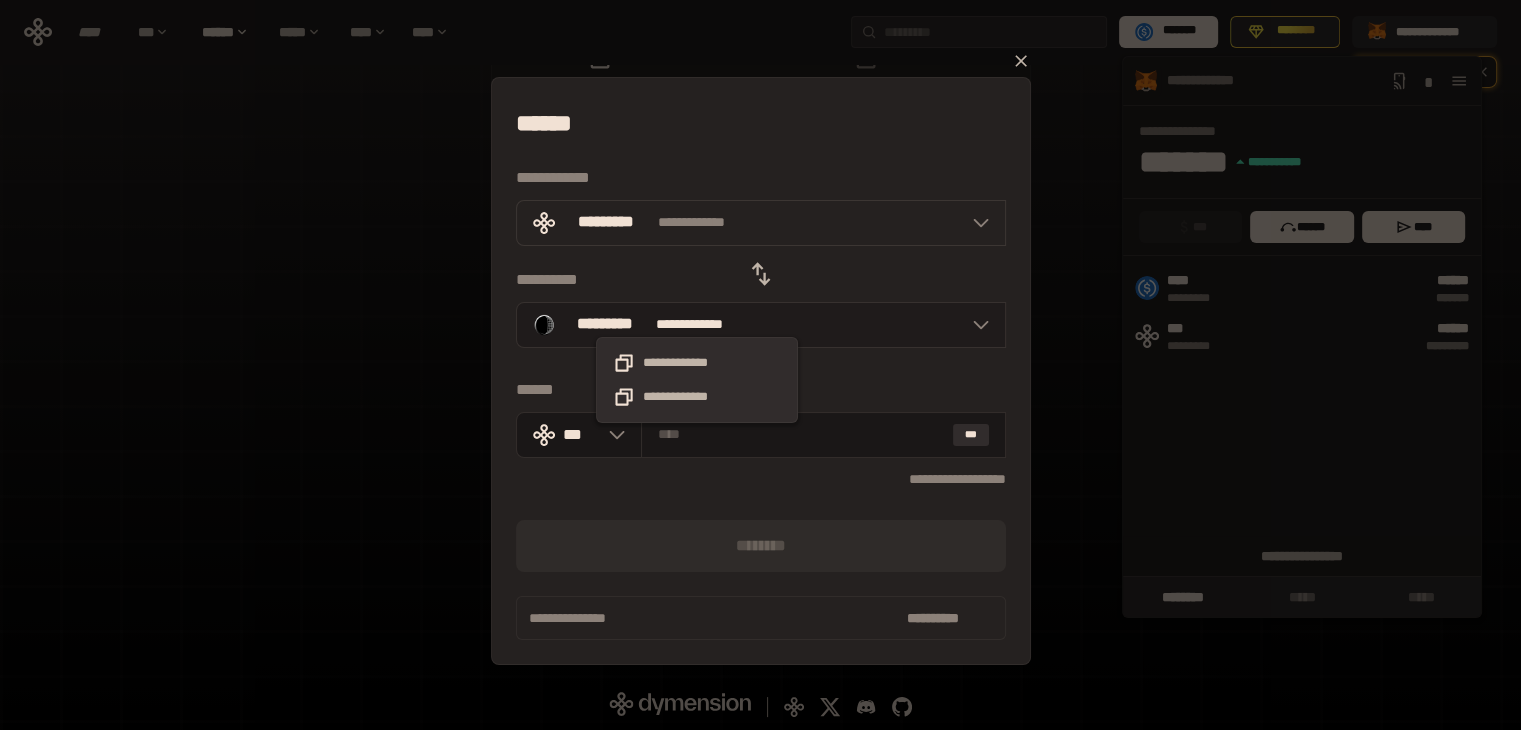 click on "**********" at bounding box center (704, 324) 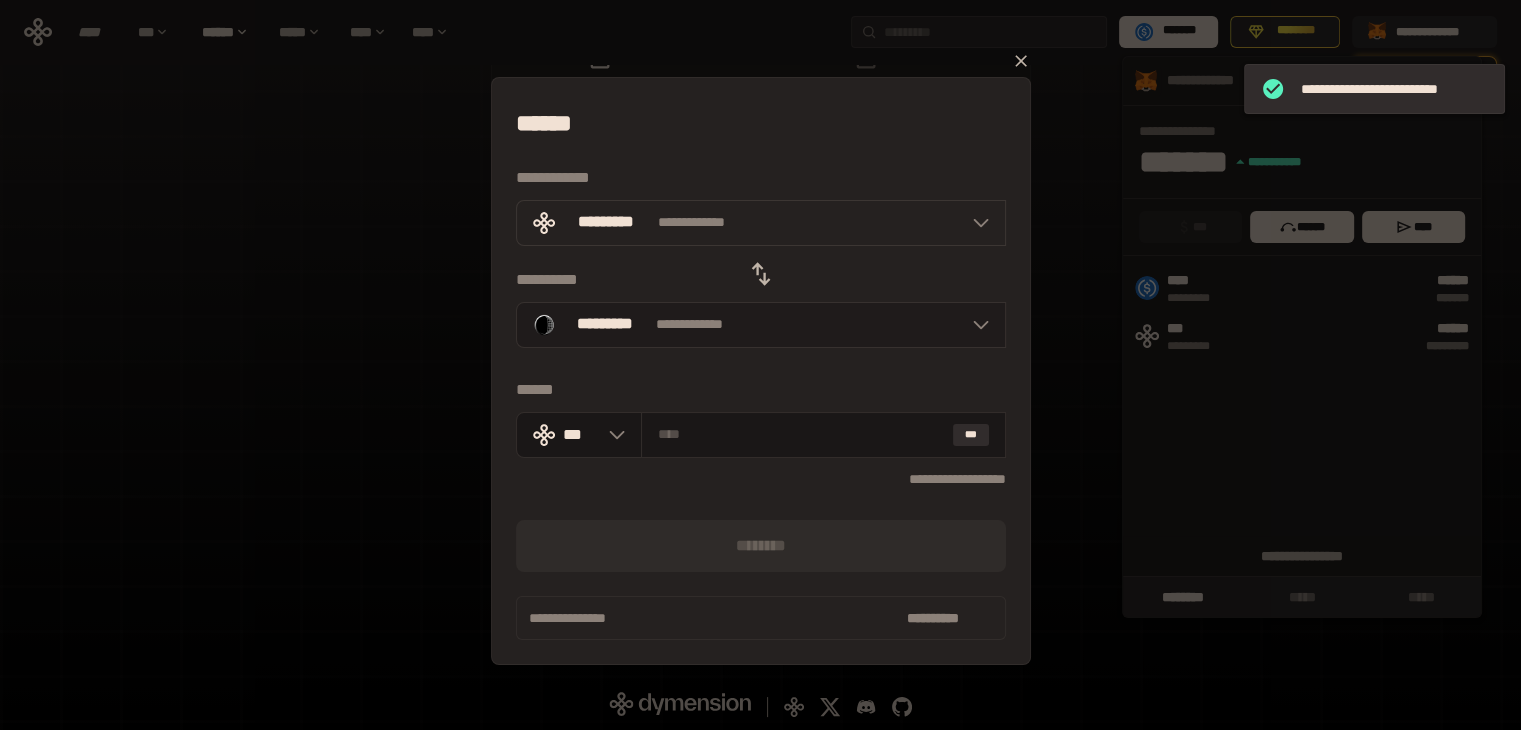 click on "**********" at bounding box center [761, 325] 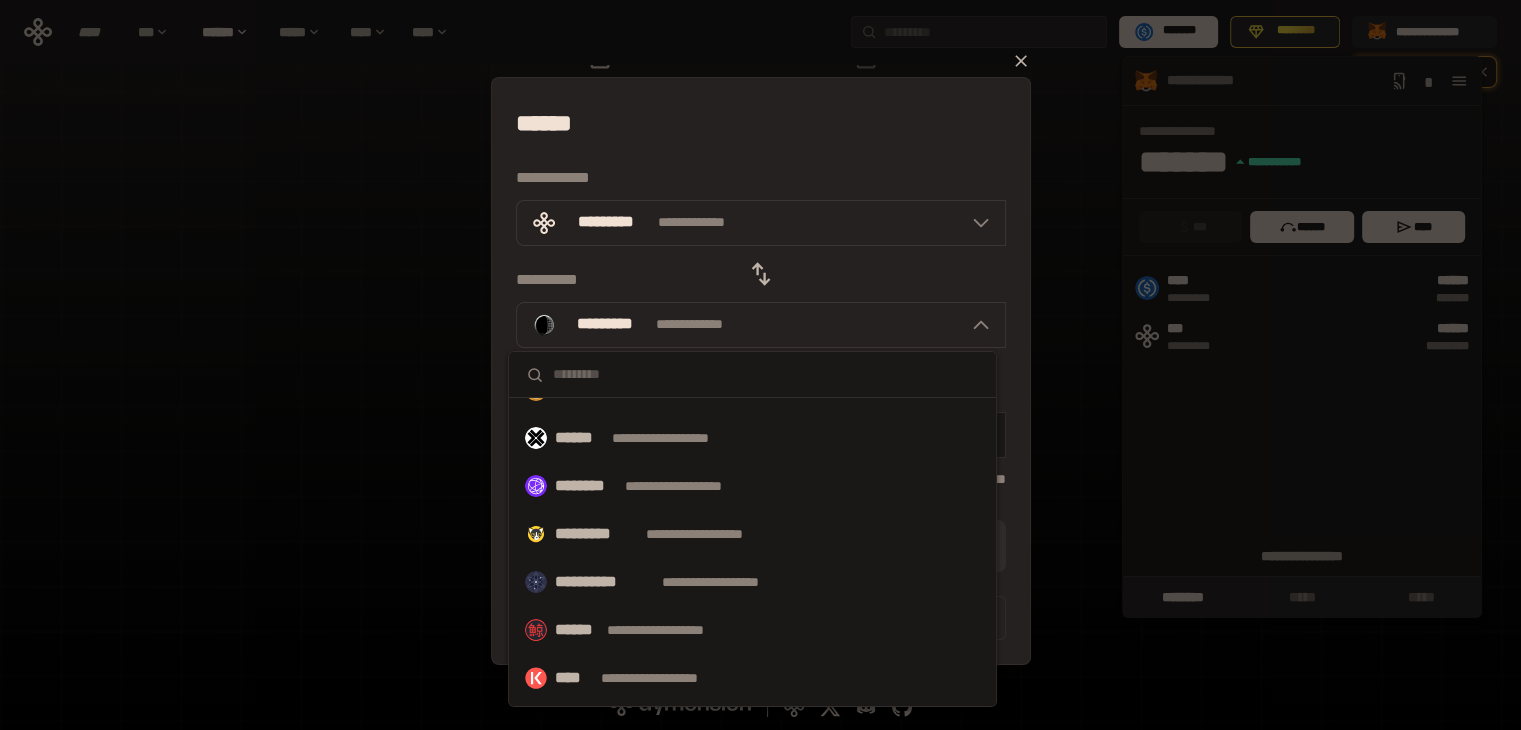 scroll, scrollTop: 0, scrollLeft: 0, axis: both 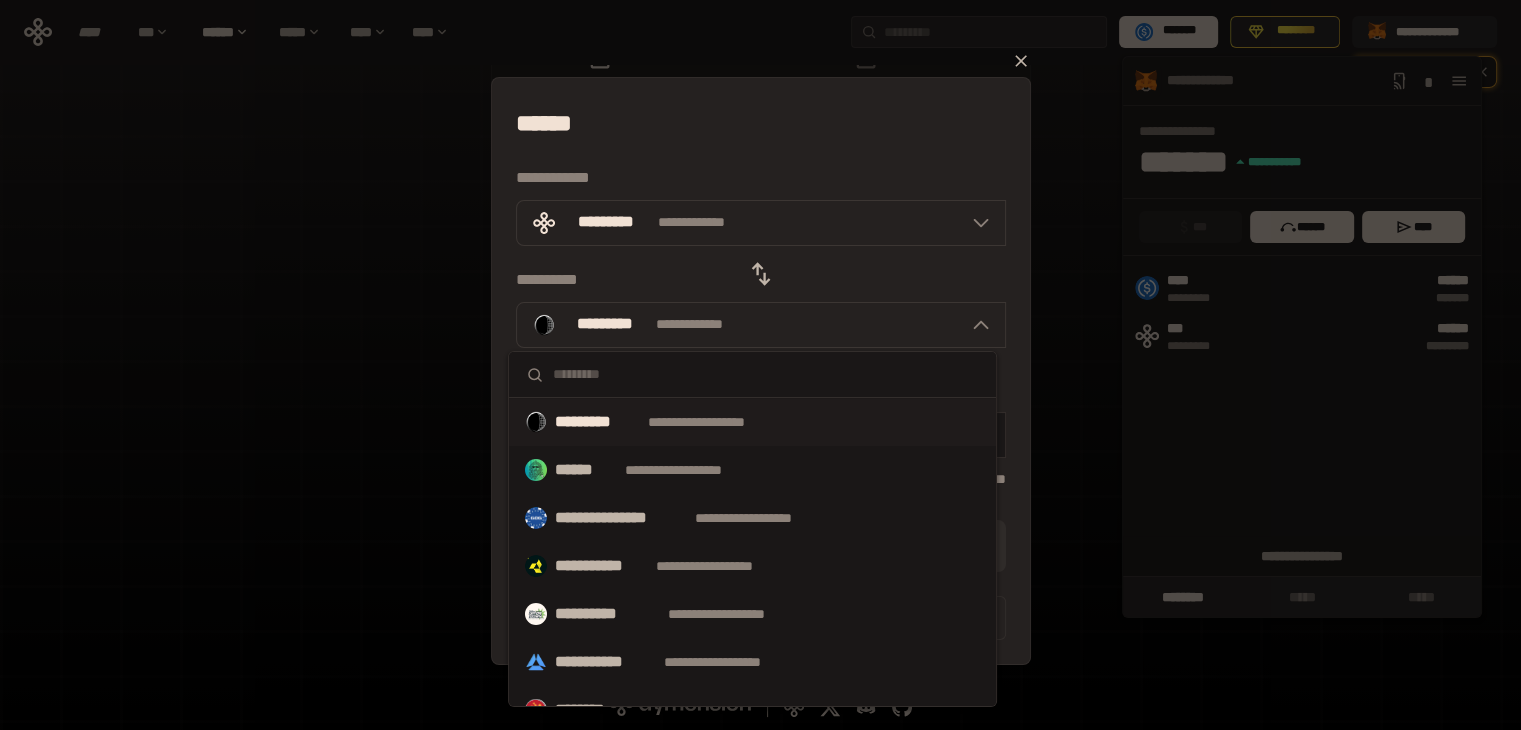 click on "[FIRST] [LAST] [STREET] [CITY], [STATE] [ZIP] [COUNTRY] [PHONE] [EMAIL]" at bounding box center [761, 371] 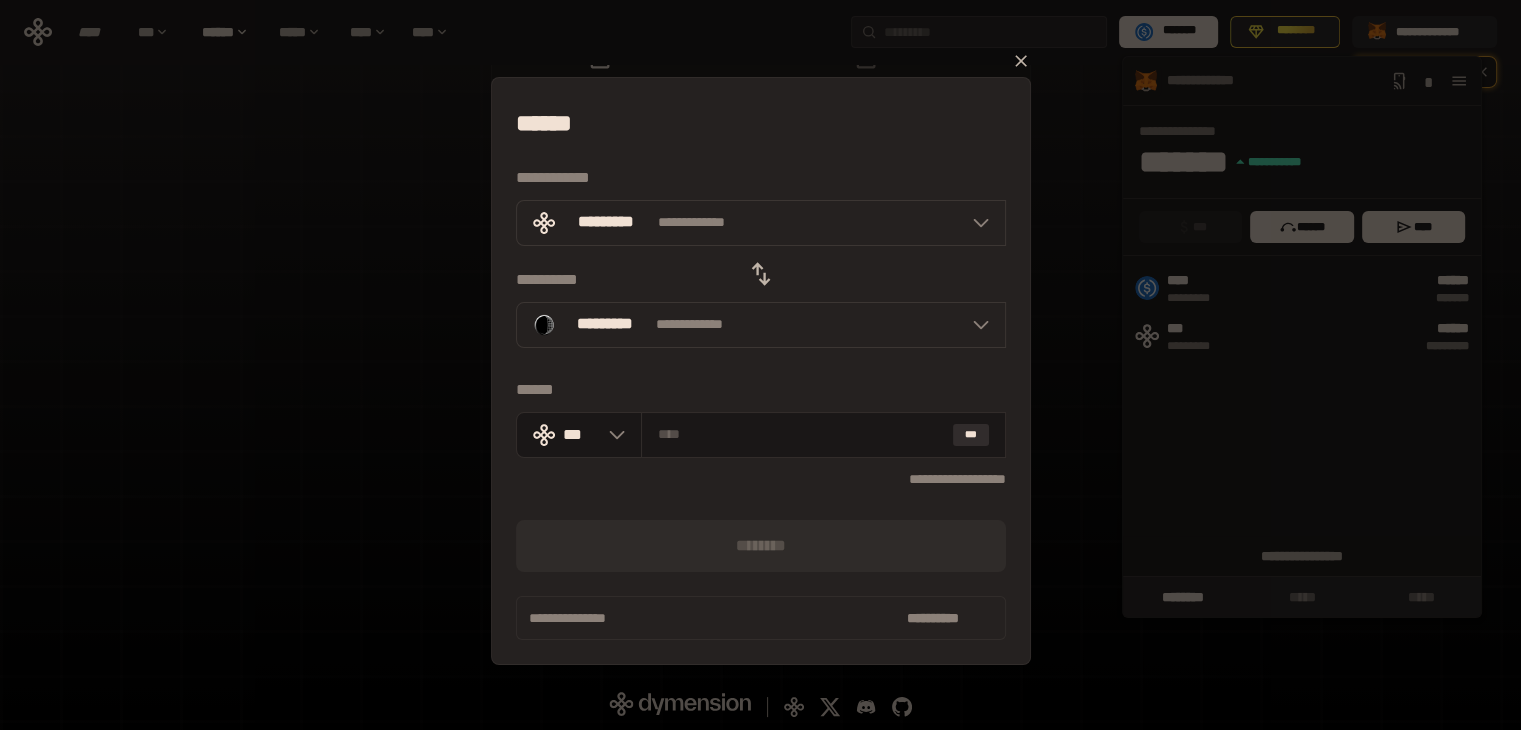 click 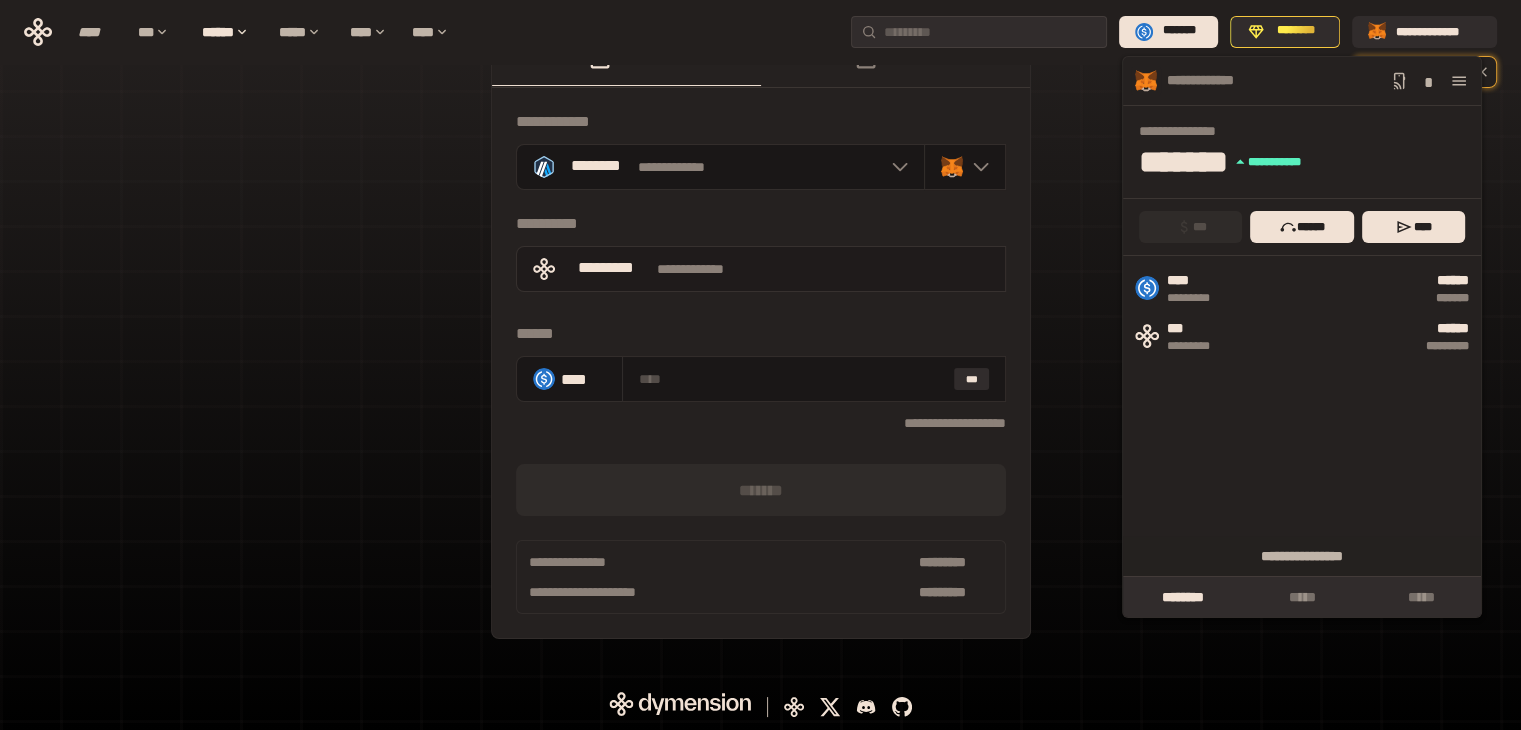 scroll, scrollTop: 0, scrollLeft: 0, axis: both 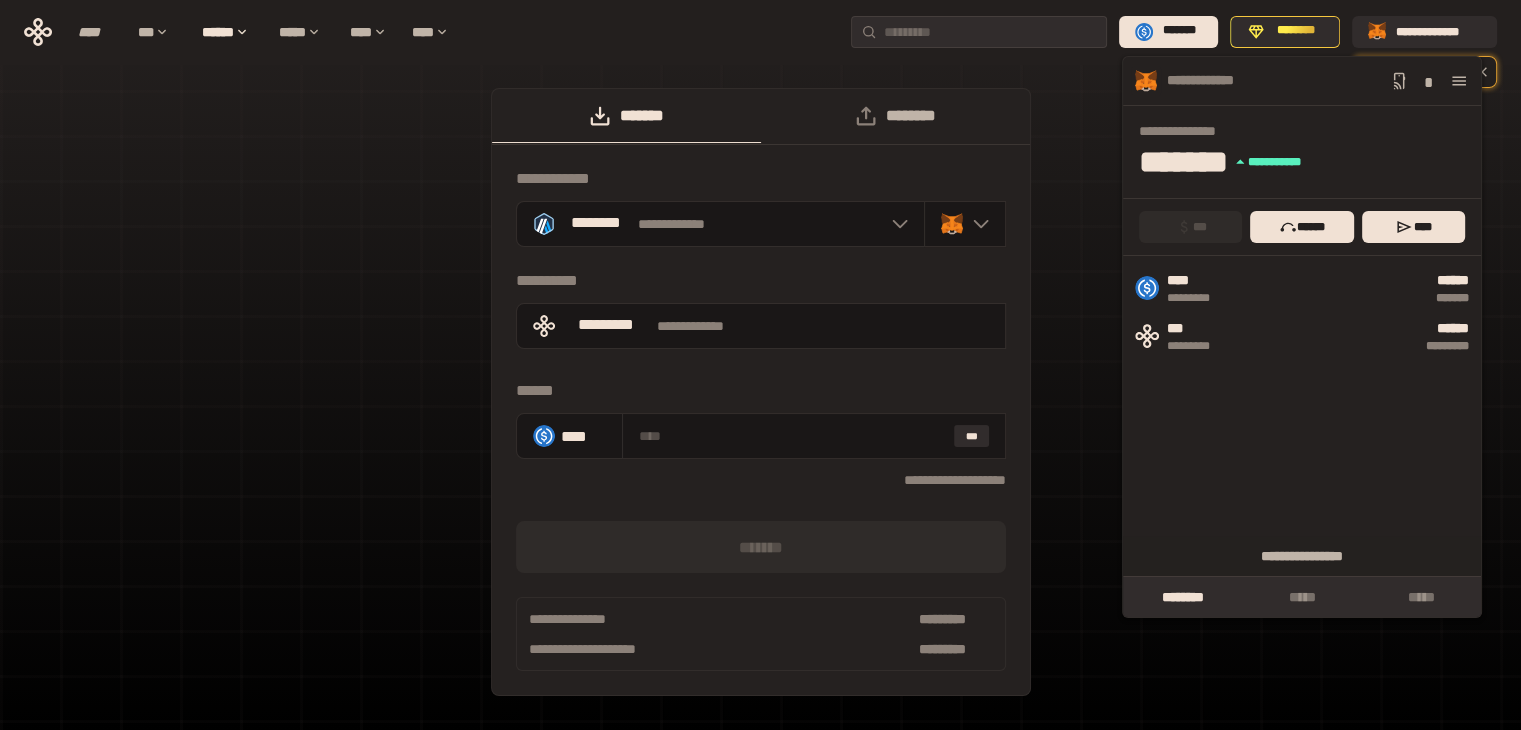 click on "********" at bounding box center [895, 116] 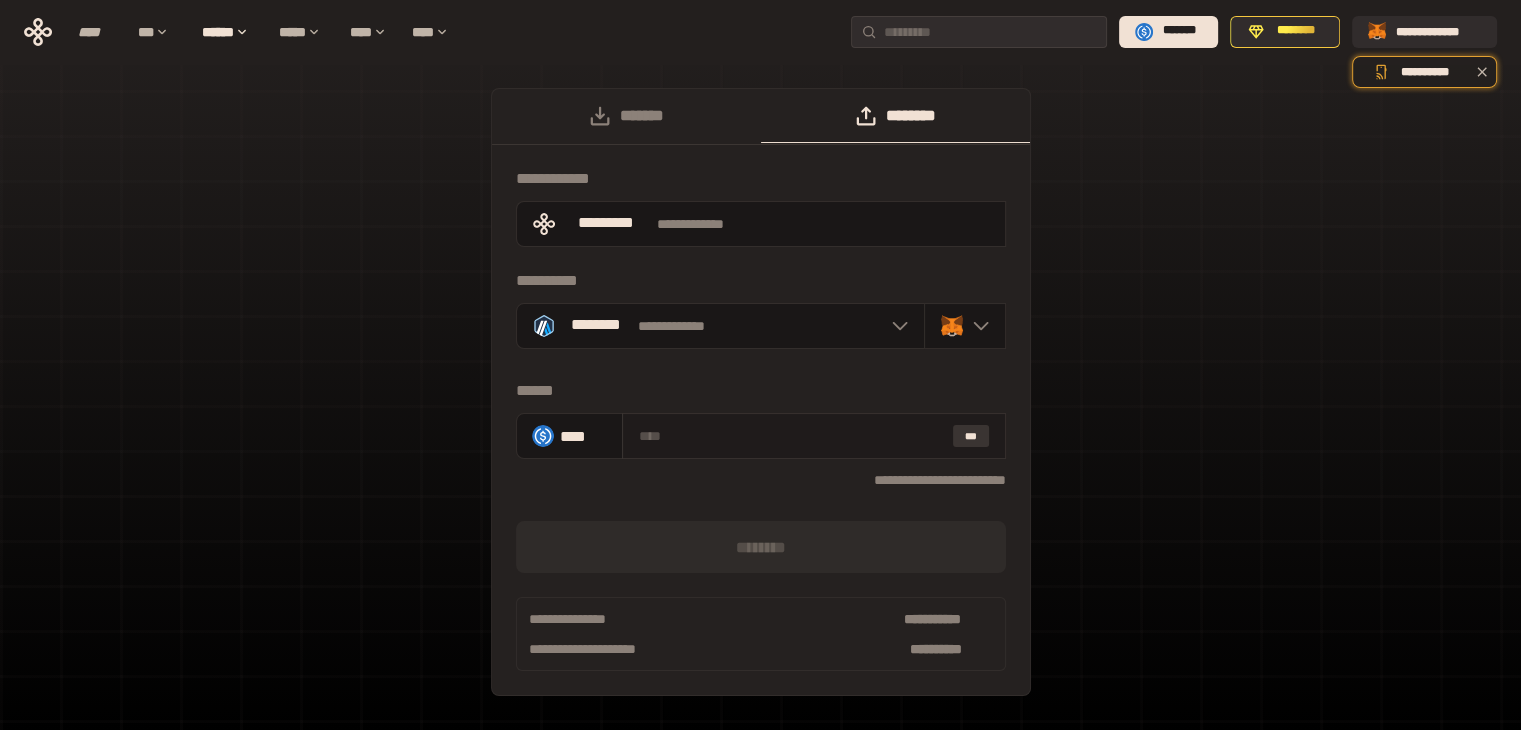 click on "***" at bounding box center [971, 436] 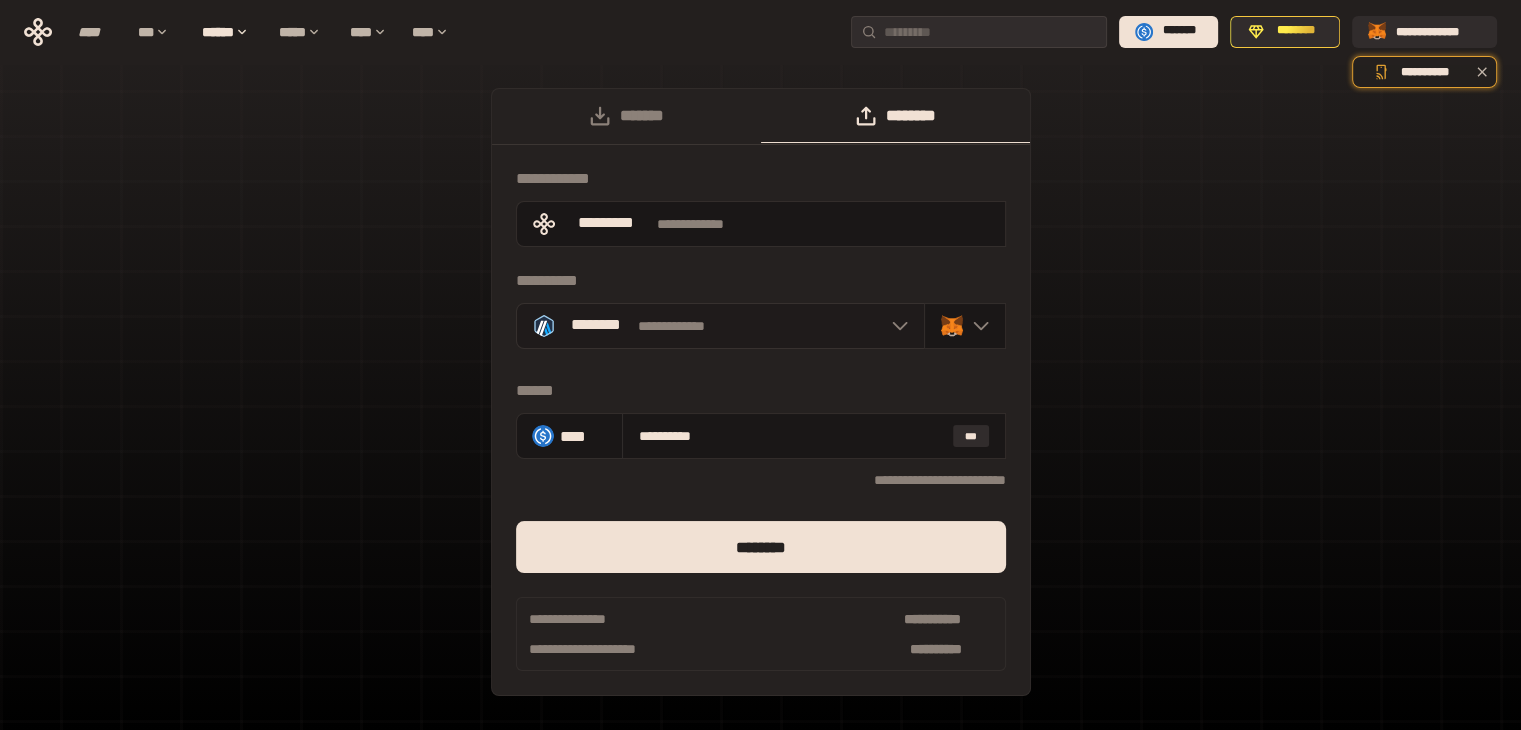 click 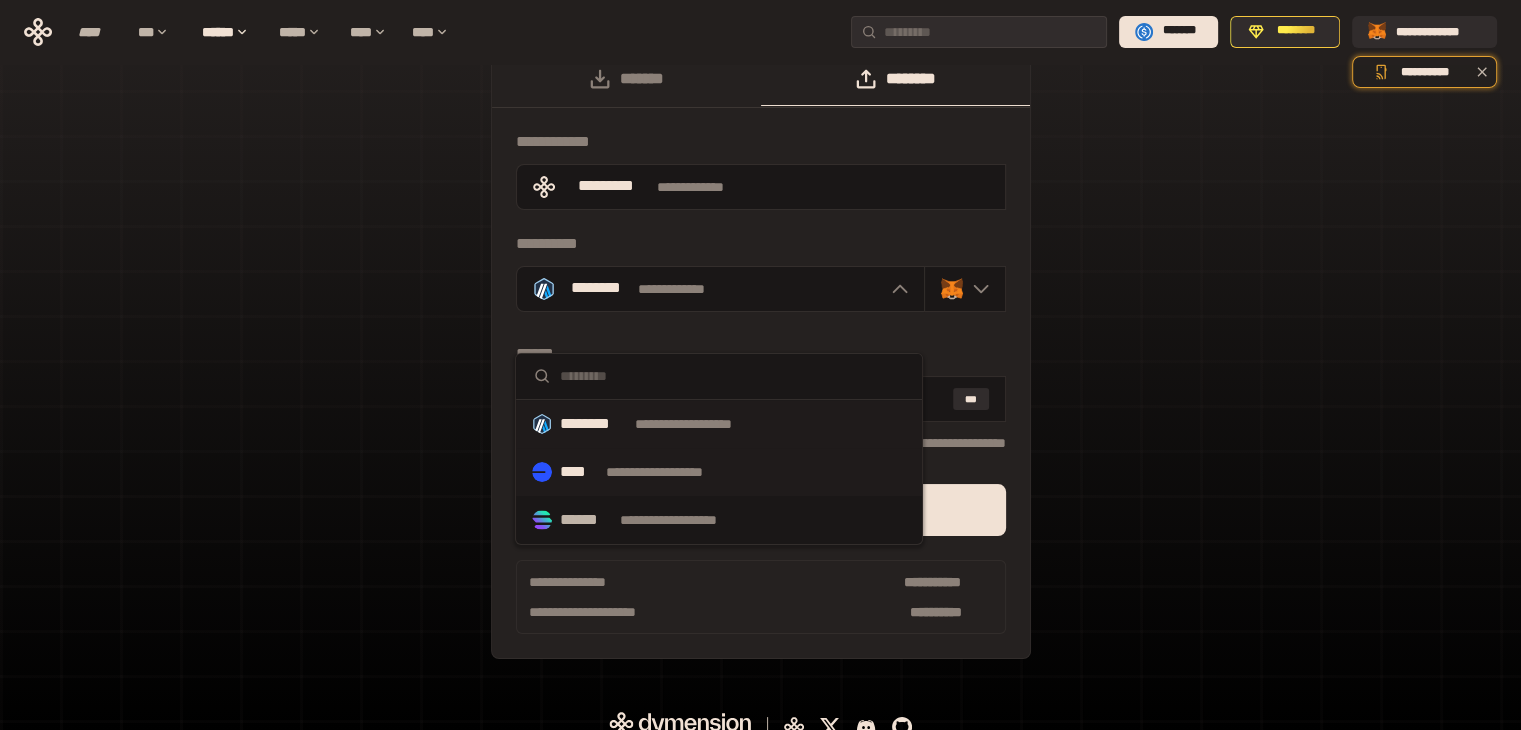 scroll, scrollTop: 57, scrollLeft: 0, axis: vertical 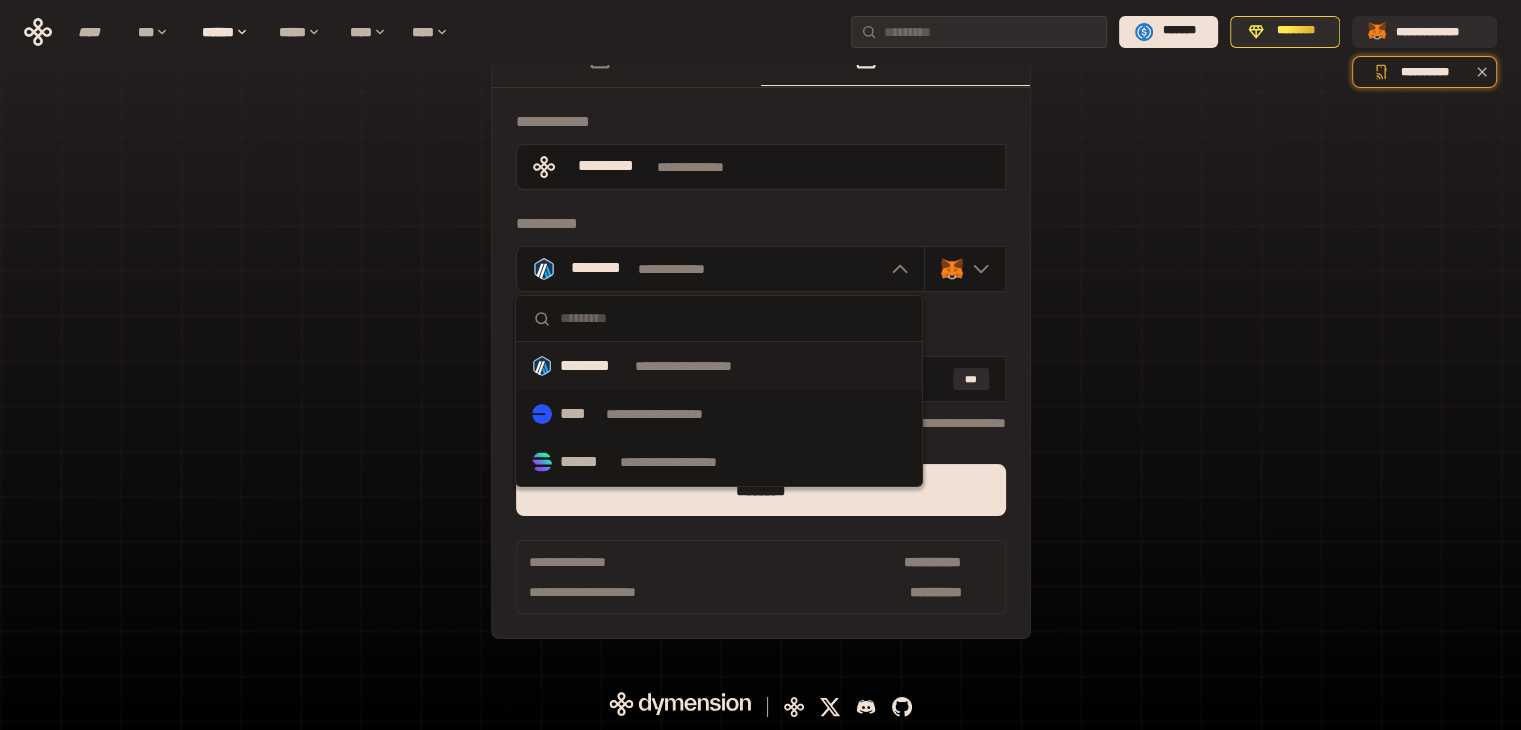 click on "******" at bounding box center [761, 334] 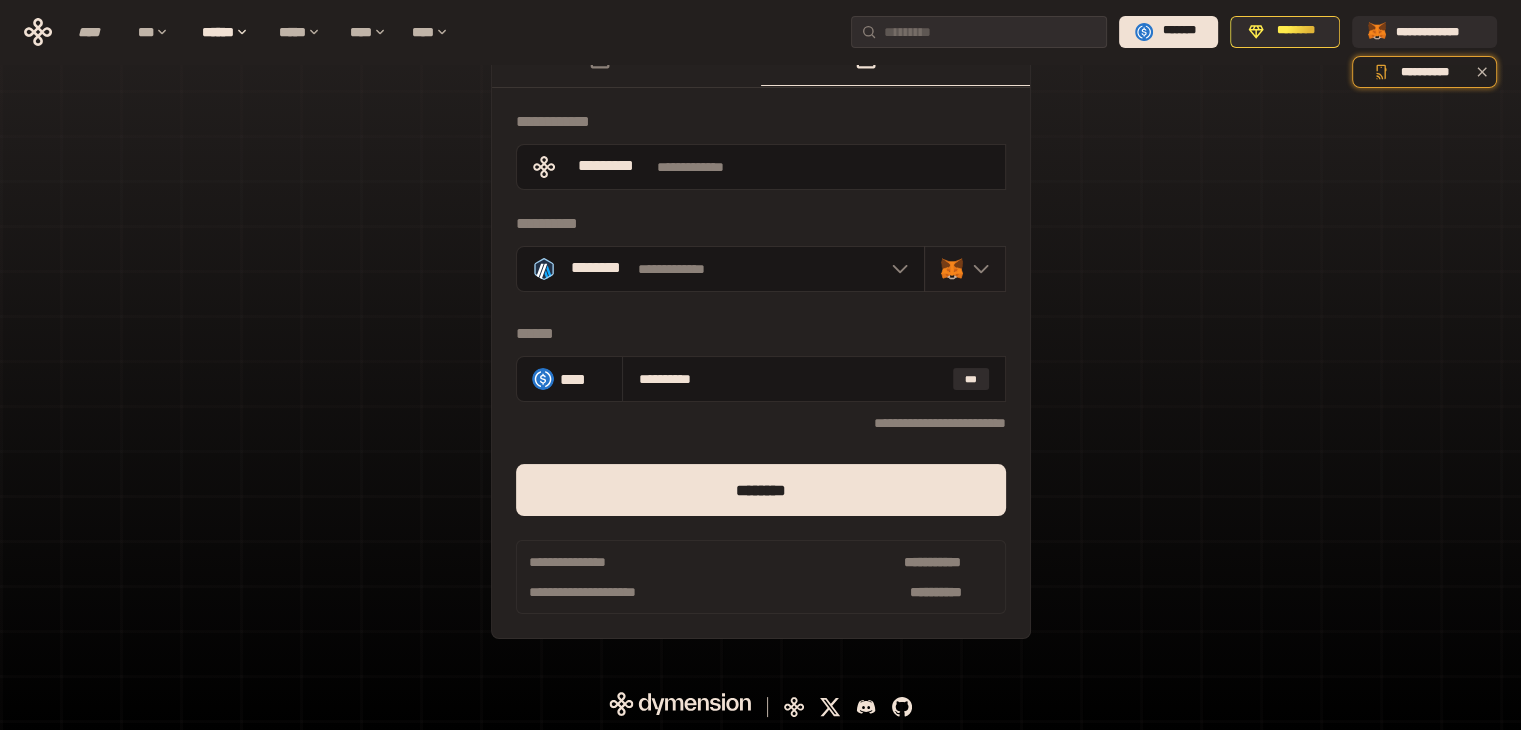 click 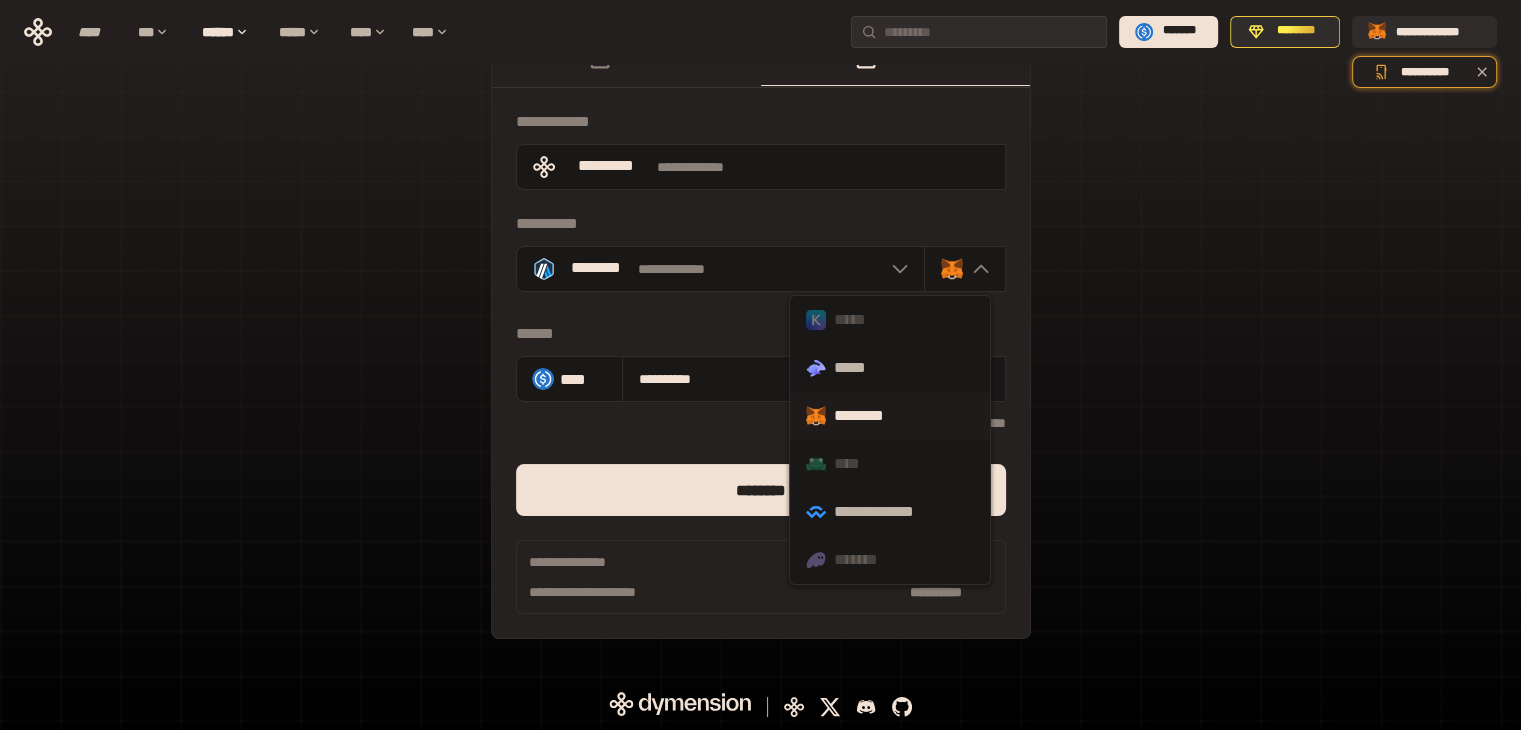 click on "********" at bounding box center [890, 416] 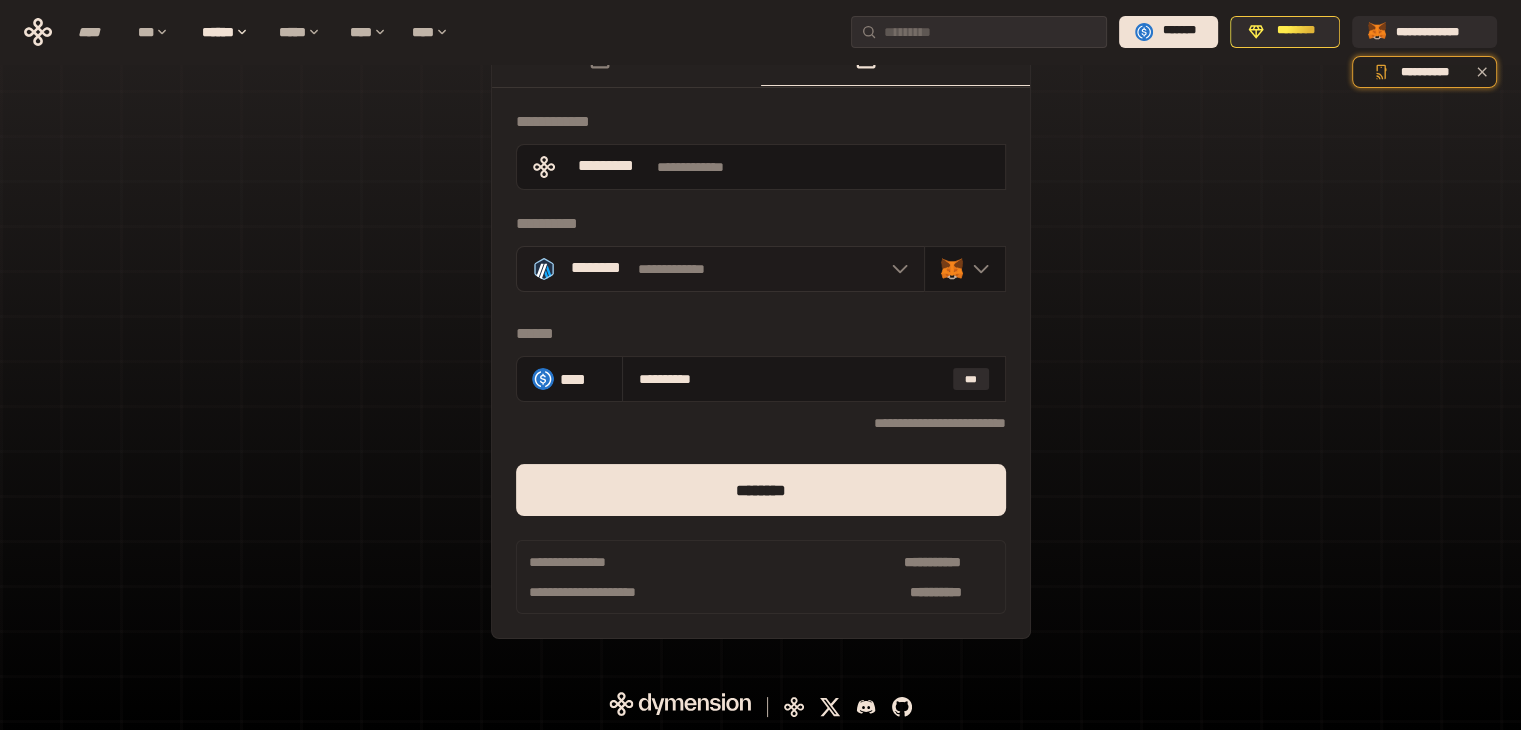 click 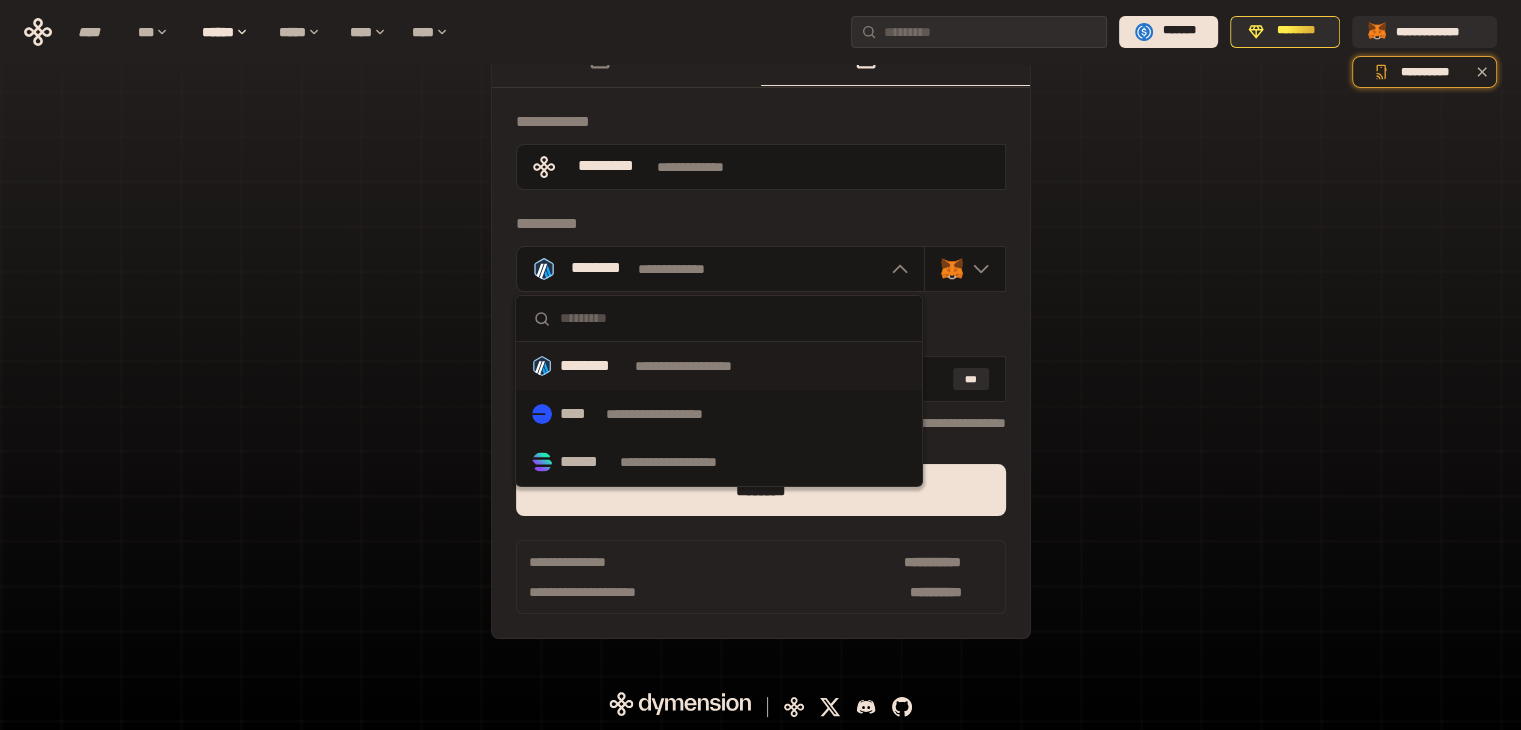 click on "[FIRST] [LAST] [STREET] [CITY], [STATE] [ZIP] [COUNTRY] [PHONE] [EMAIL]" at bounding box center [761, 335] 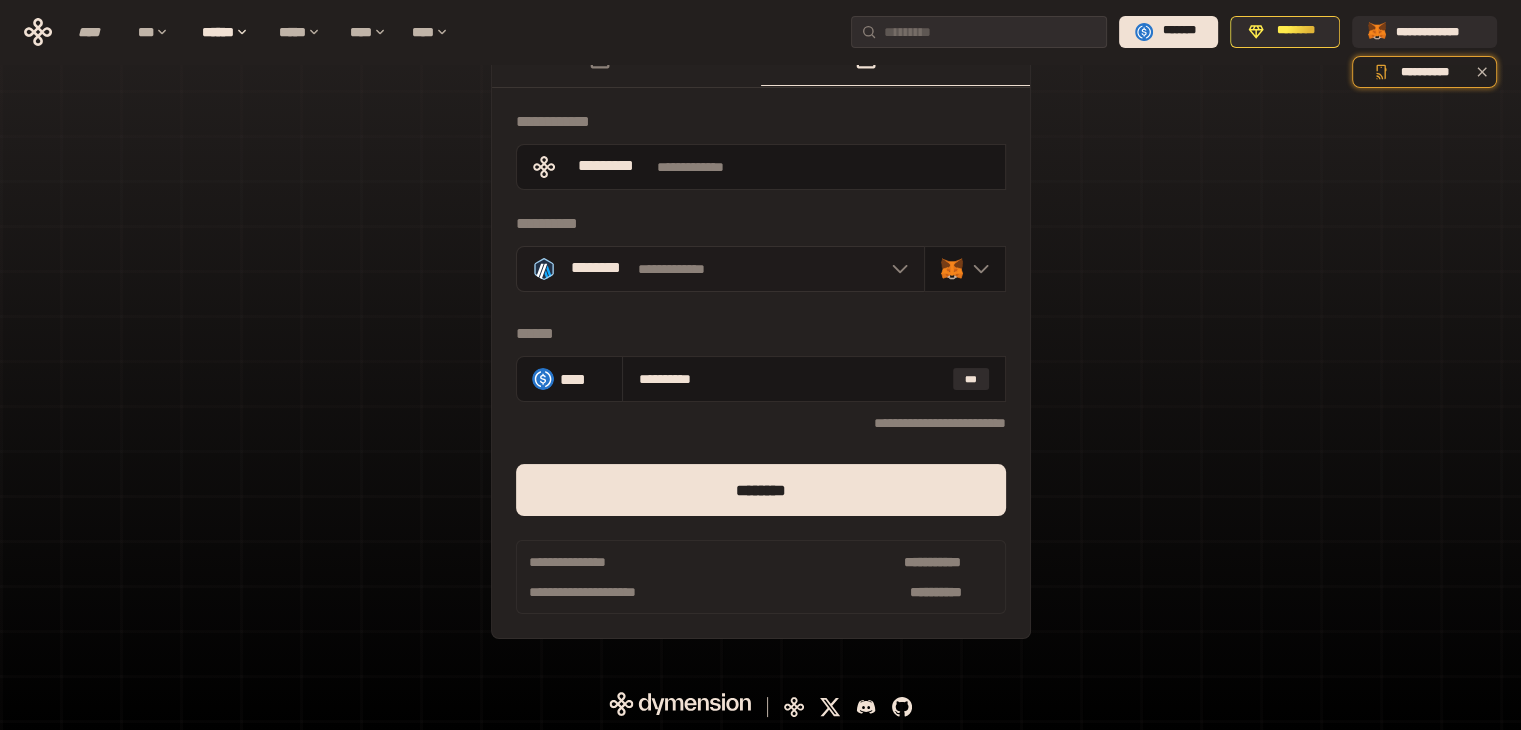 click 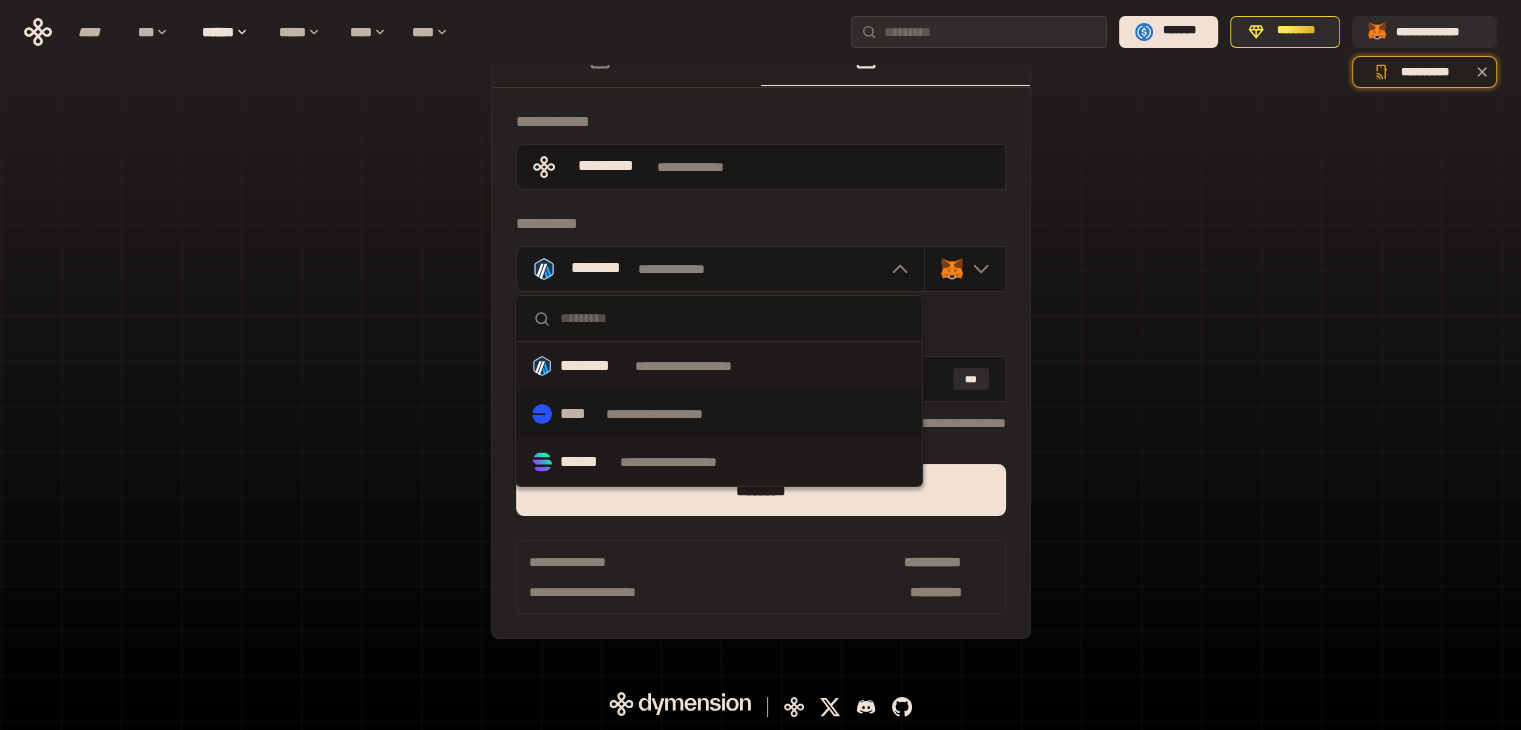 click on "**********" at bounding box center (687, 462) 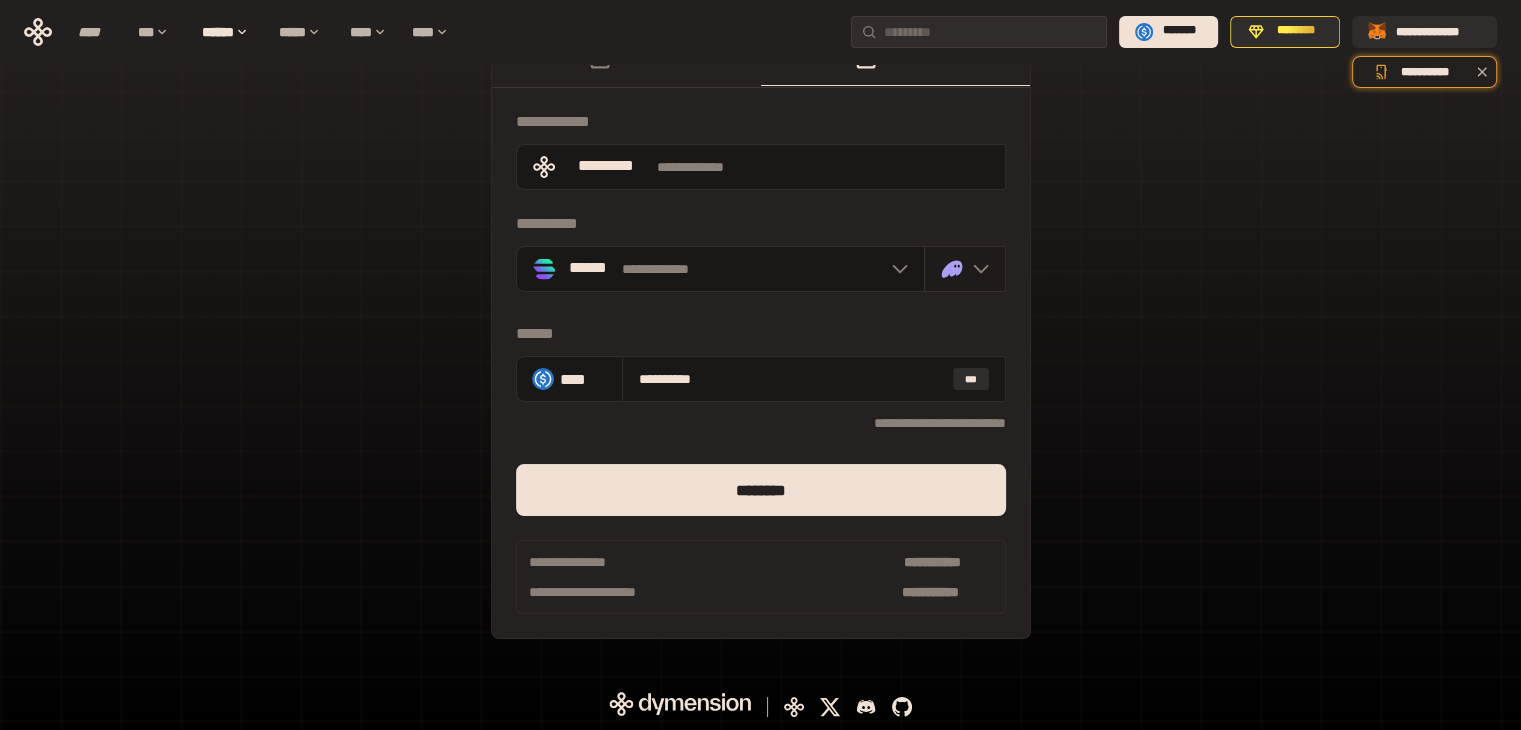 click 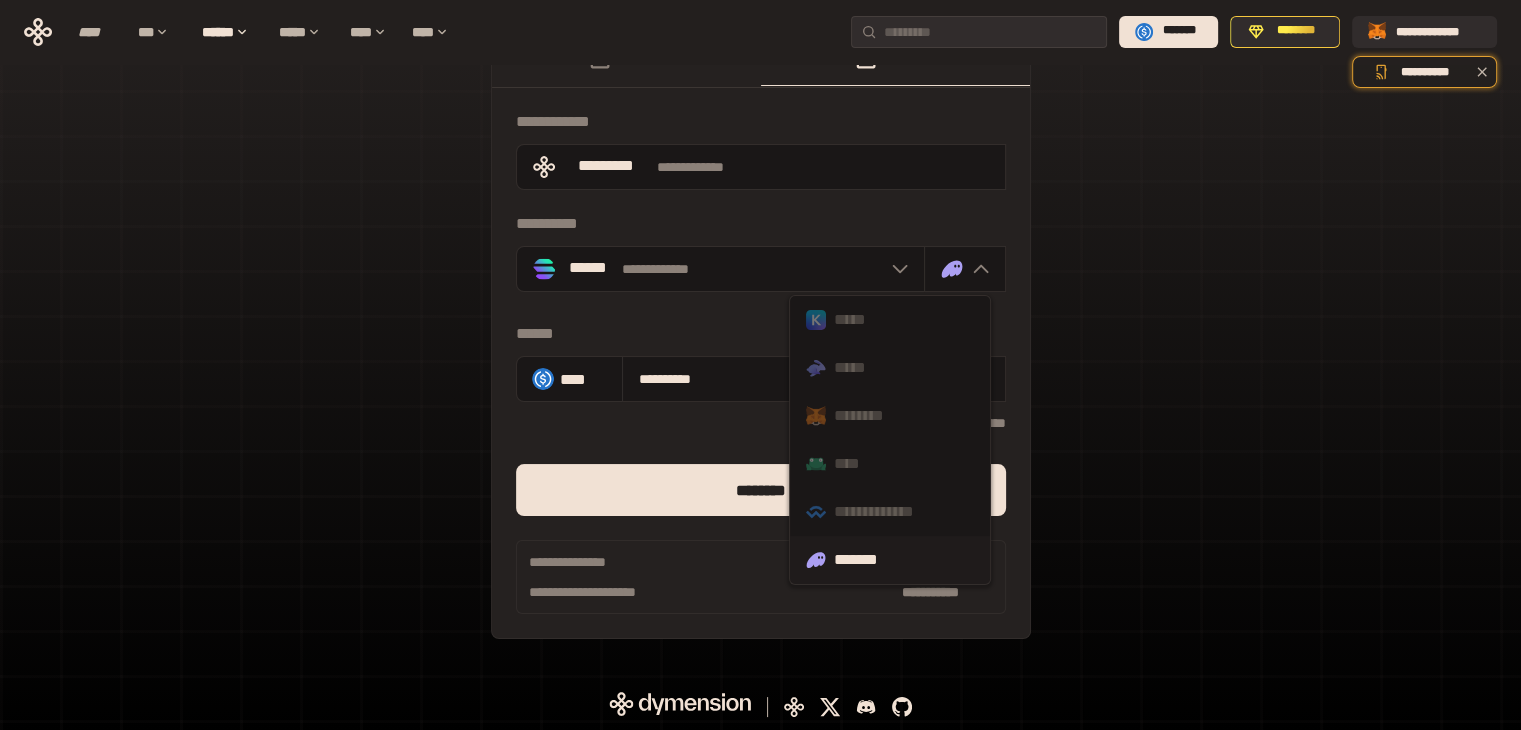 click on "[FIRST] [LAST] [STREET] [CITY], [STATE] [ZIP] [COUNTRY] [PHONE] [EMAIL]" at bounding box center (761, 335) 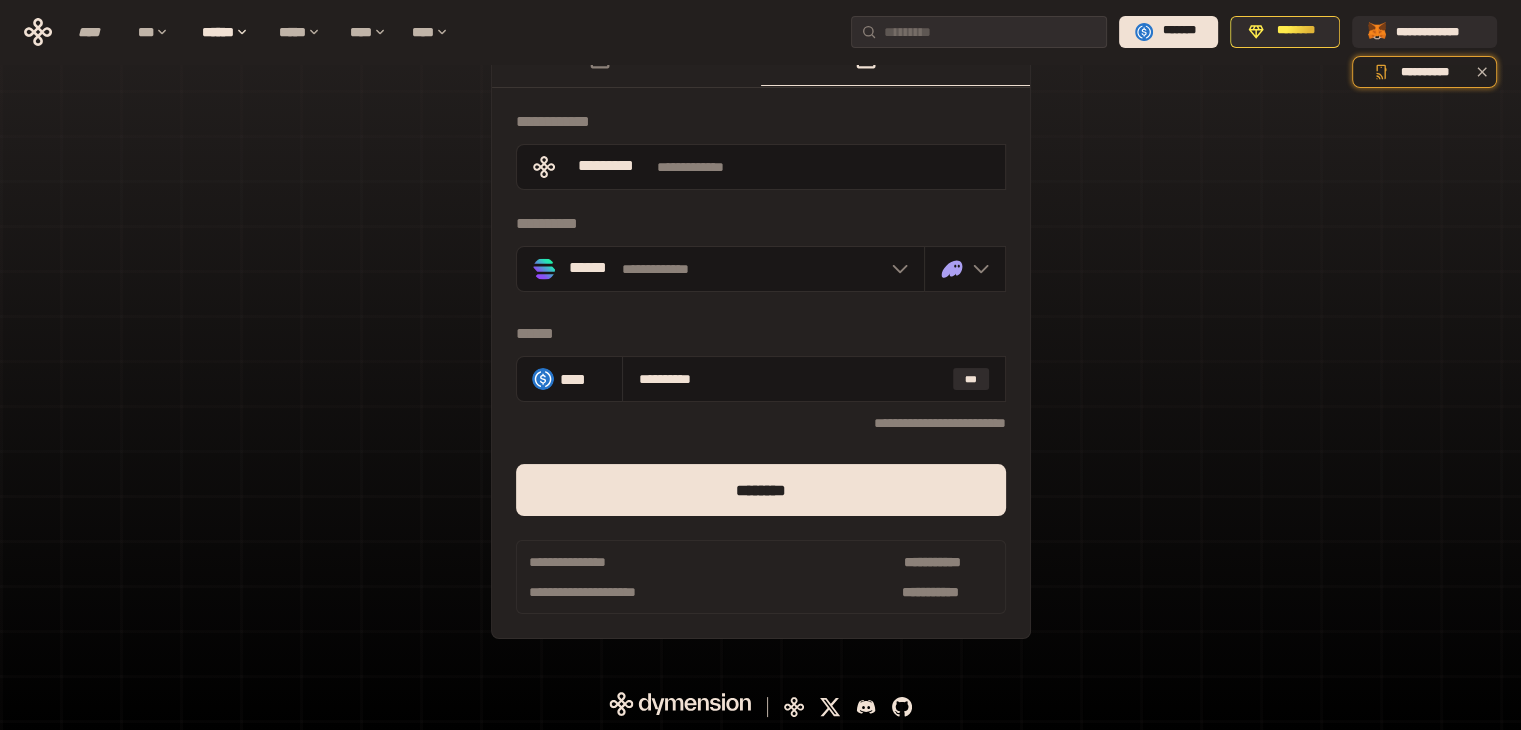 click on "******" at bounding box center [761, 334] 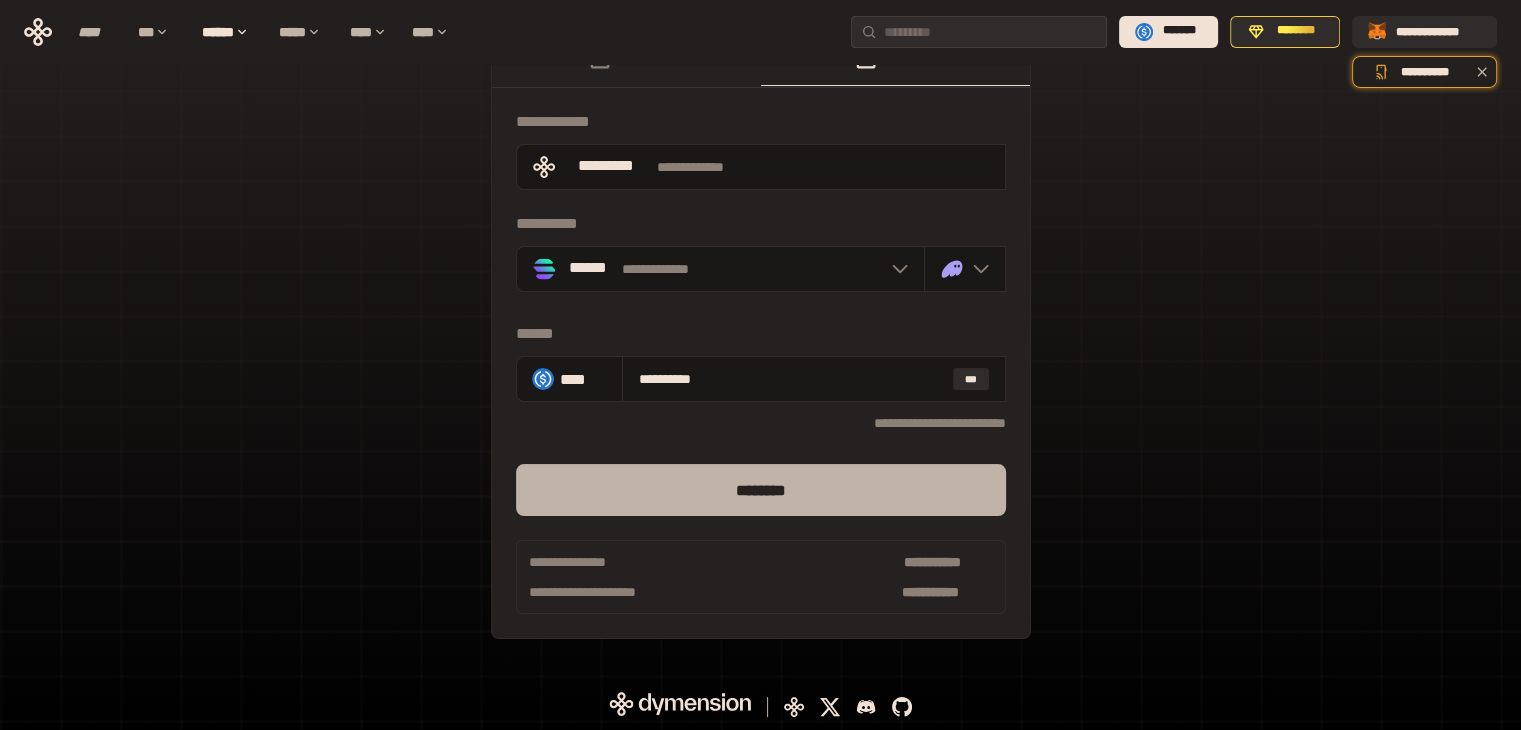 click on "********" at bounding box center [761, 490] 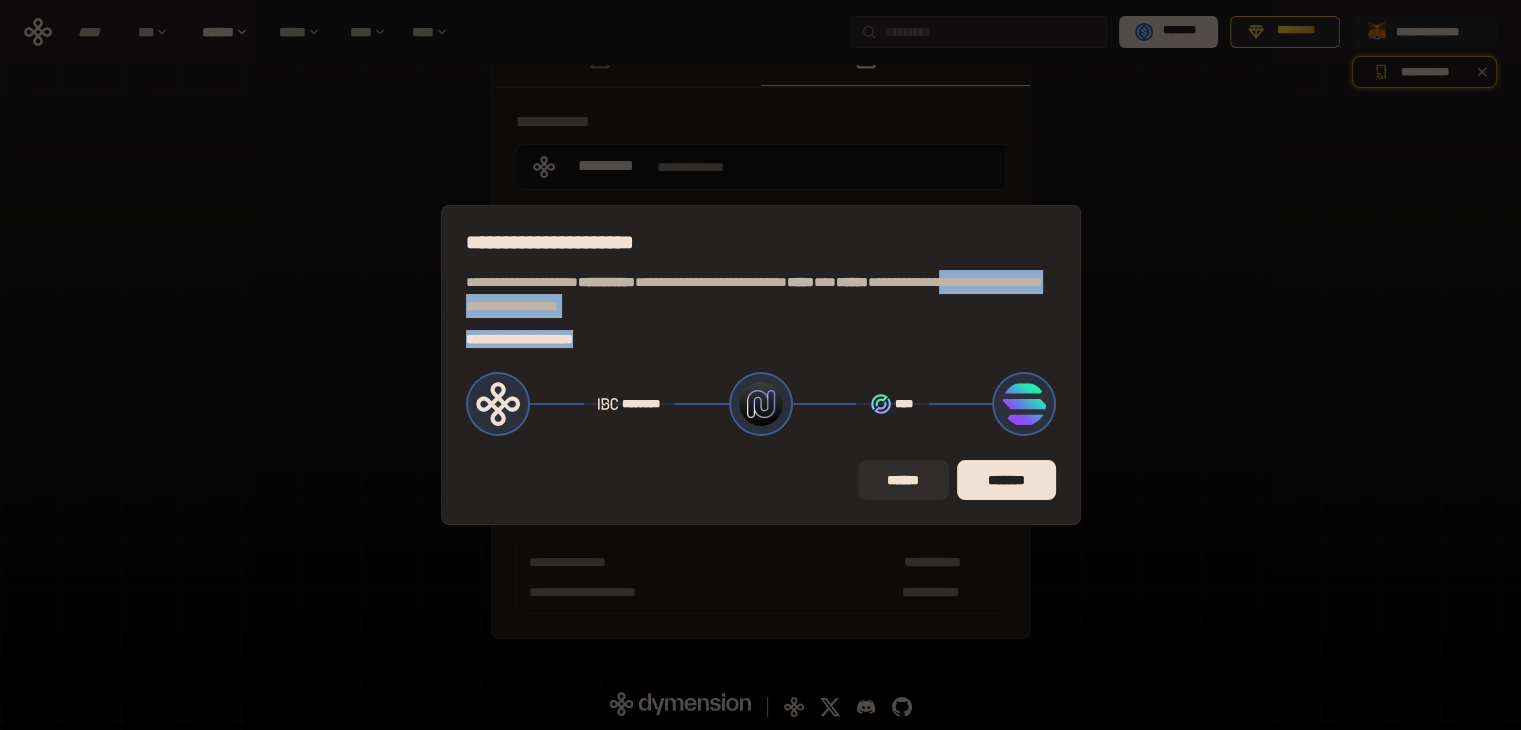 drag, startPoint x: 543, startPoint y: 308, endPoint x: 824, endPoint y: 317, distance: 281.1441 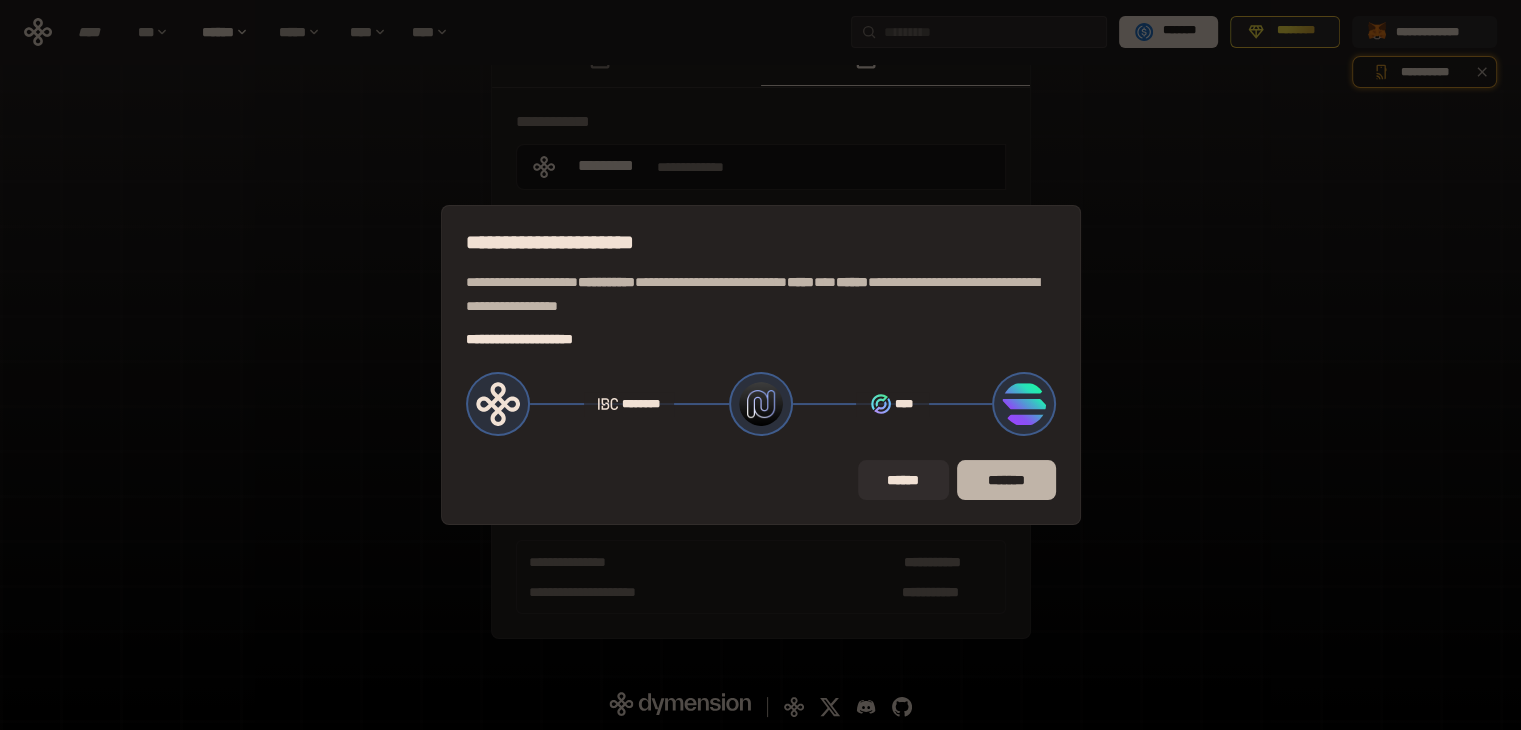 click on "*******" at bounding box center (1006, 480) 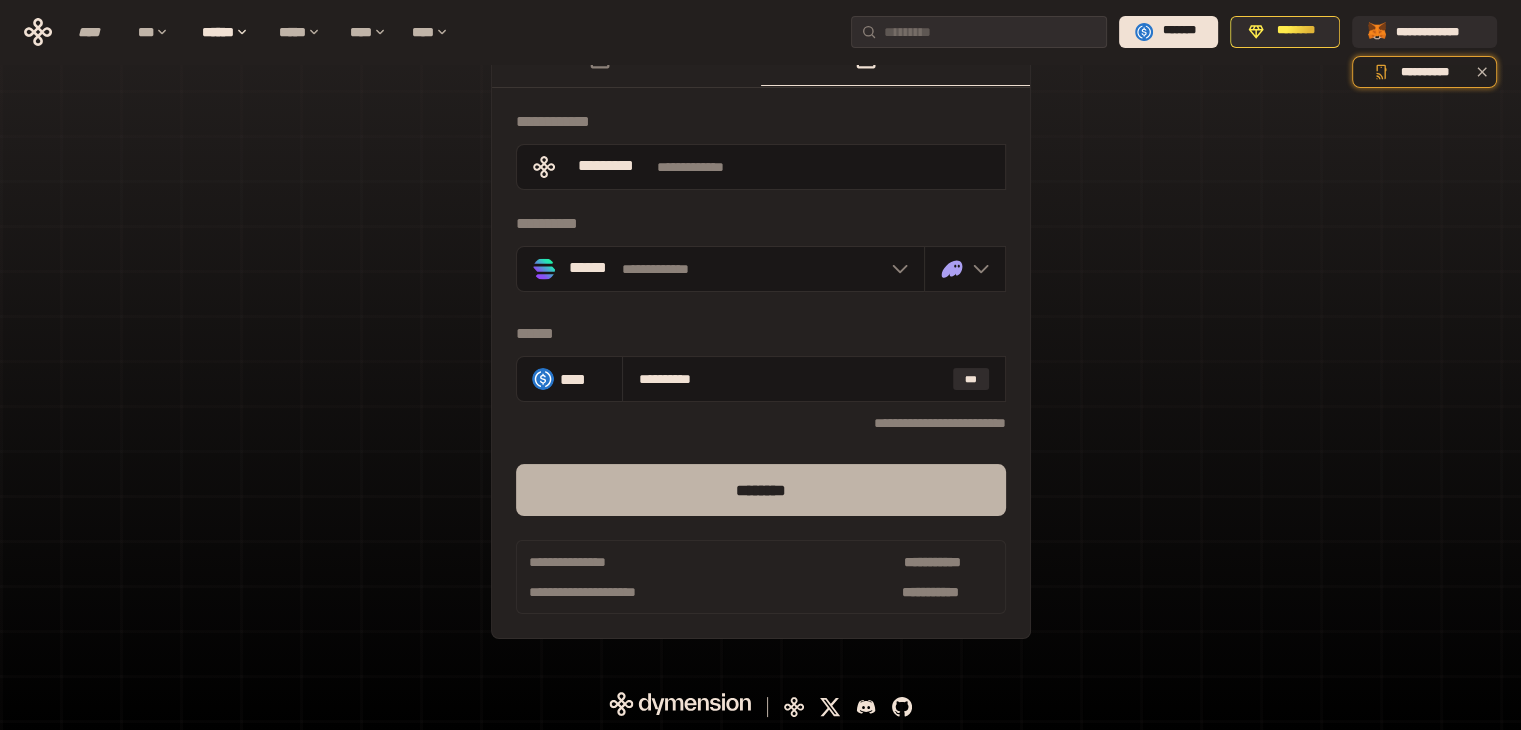click on "********" at bounding box center (761, 490) 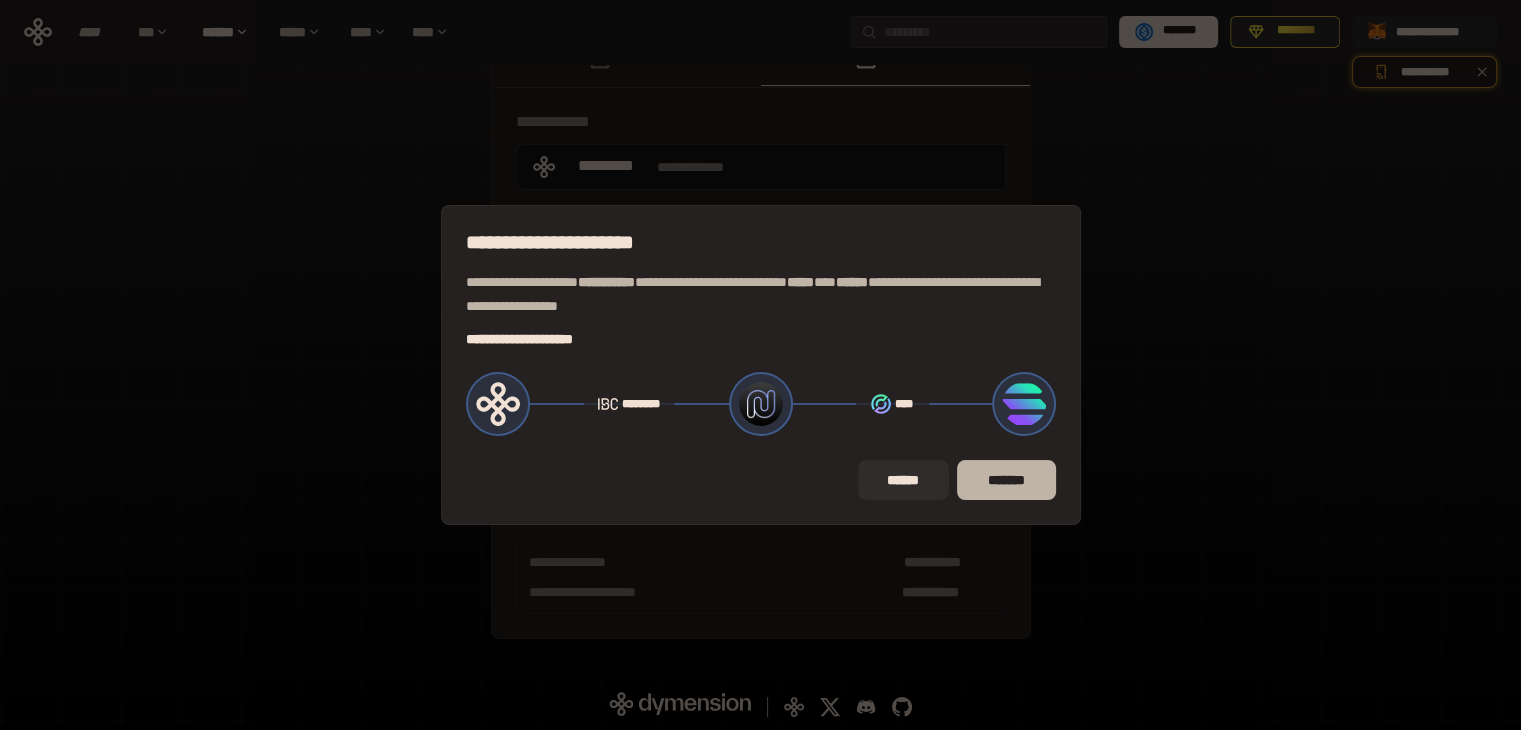 click on "*******" at bounding box center (1006, 480) 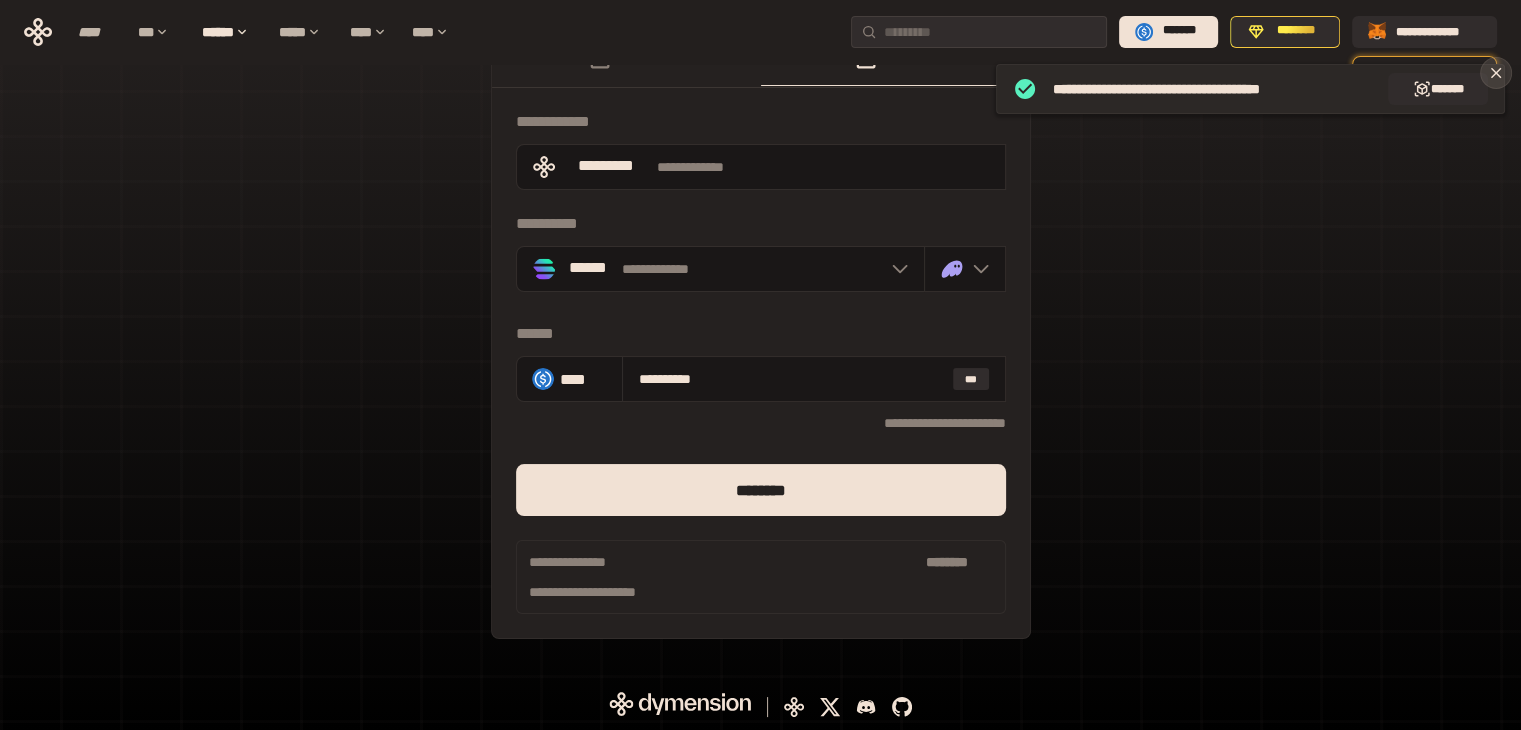 click 